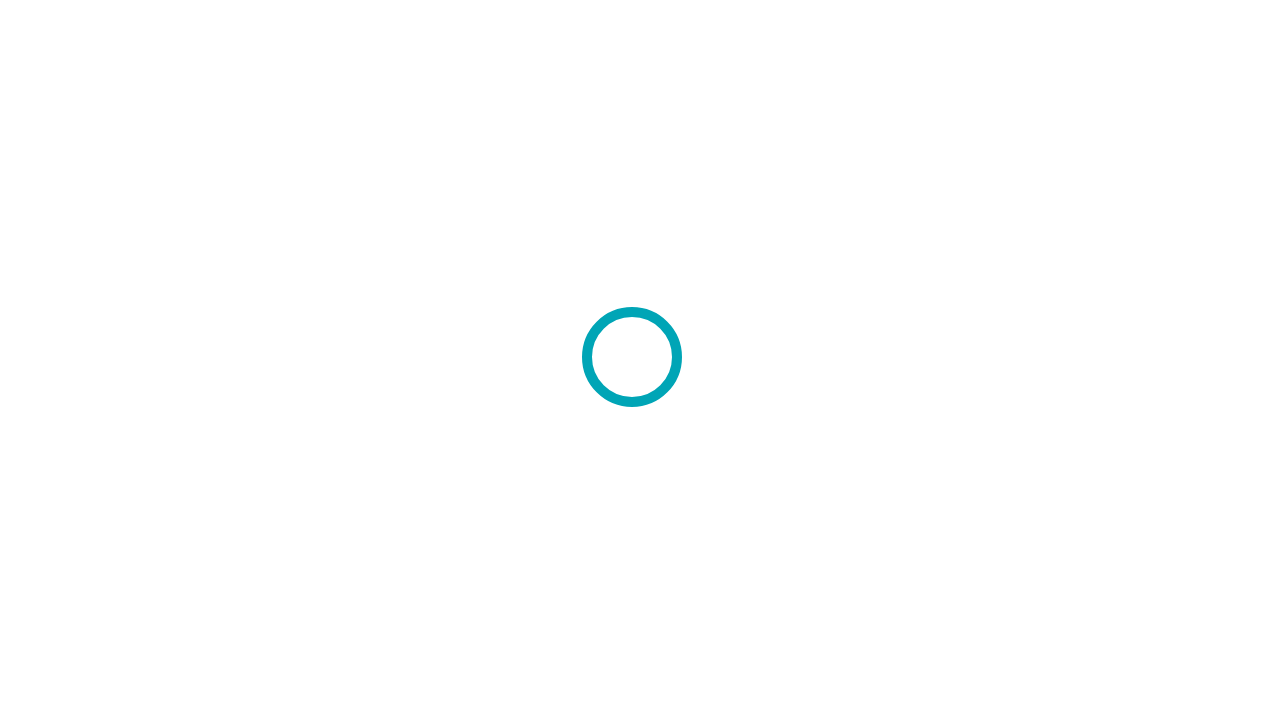 scroll, scrollTop: 0, scrollLeft: 0, axis: both 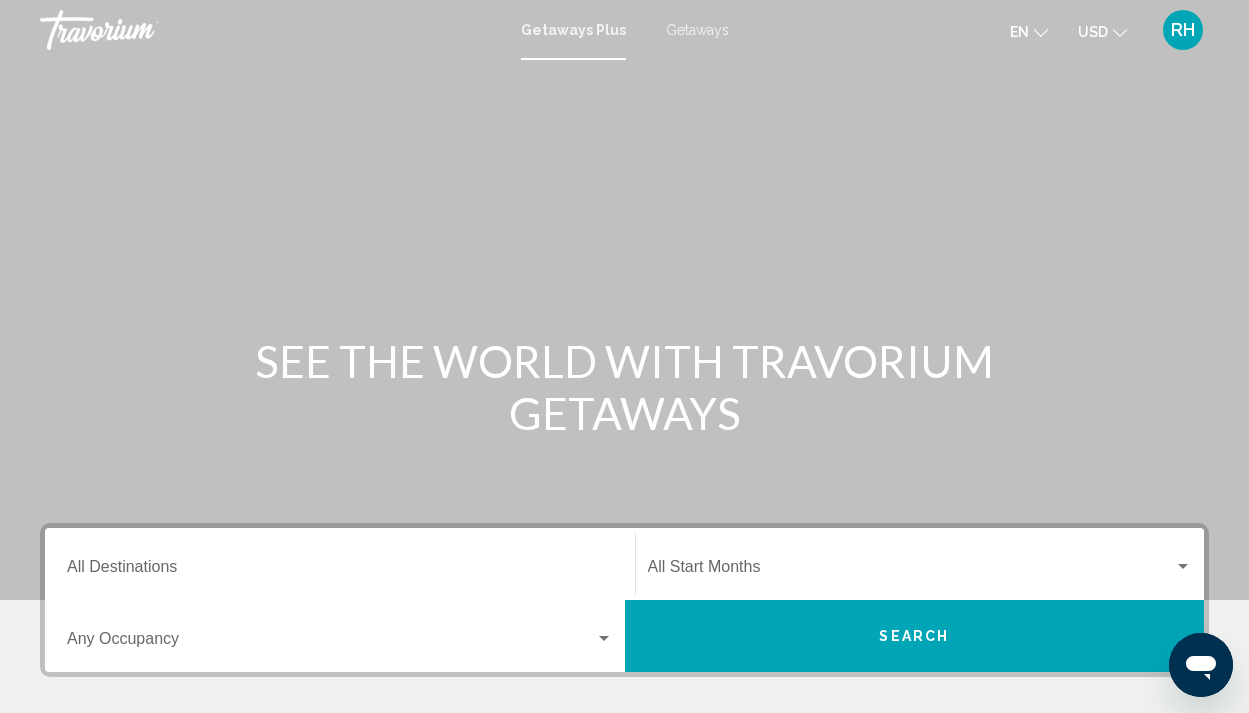 click on "Destination All Destinations" at bounding box center (340, 571) 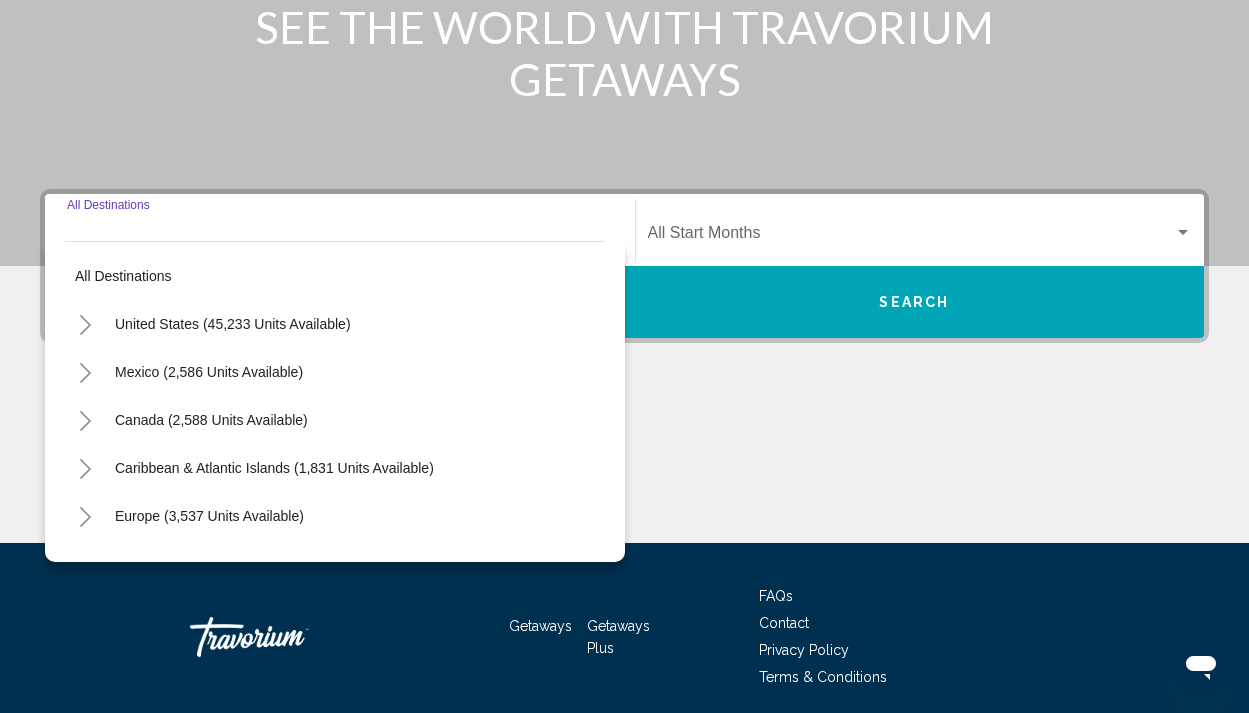 scroll, scrollTop: 409, scrollLeft: 0, axis: vertical 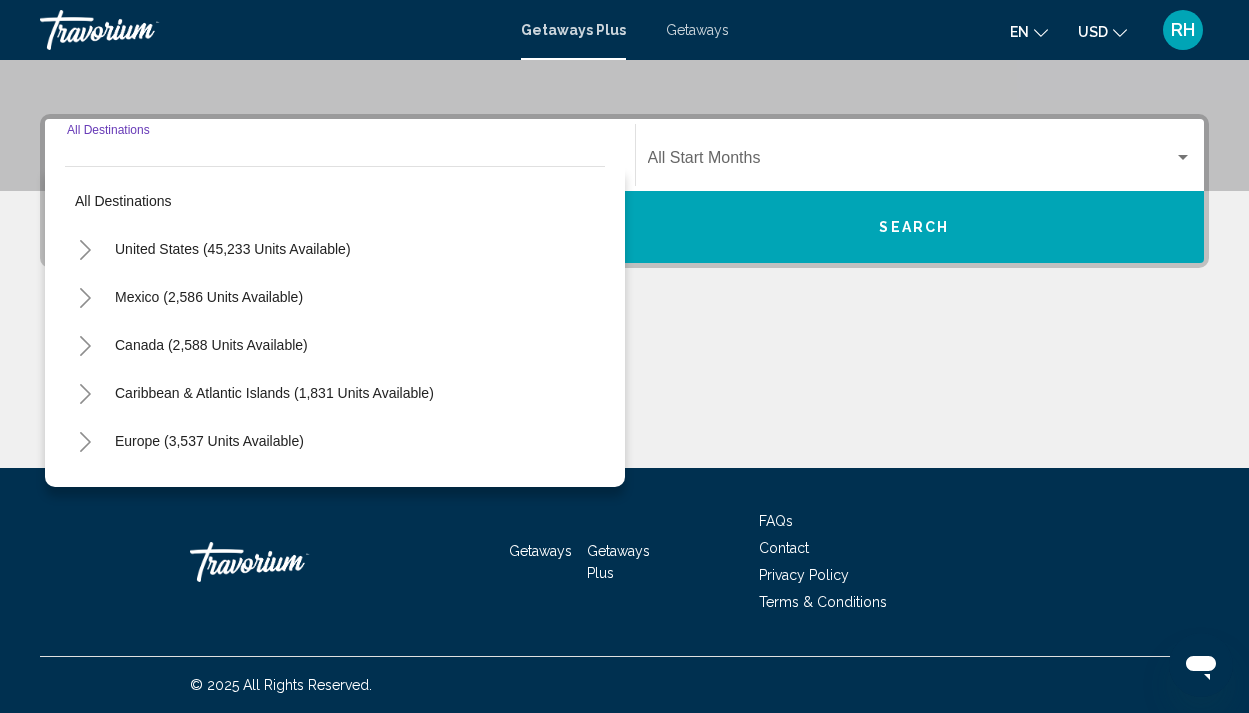 click 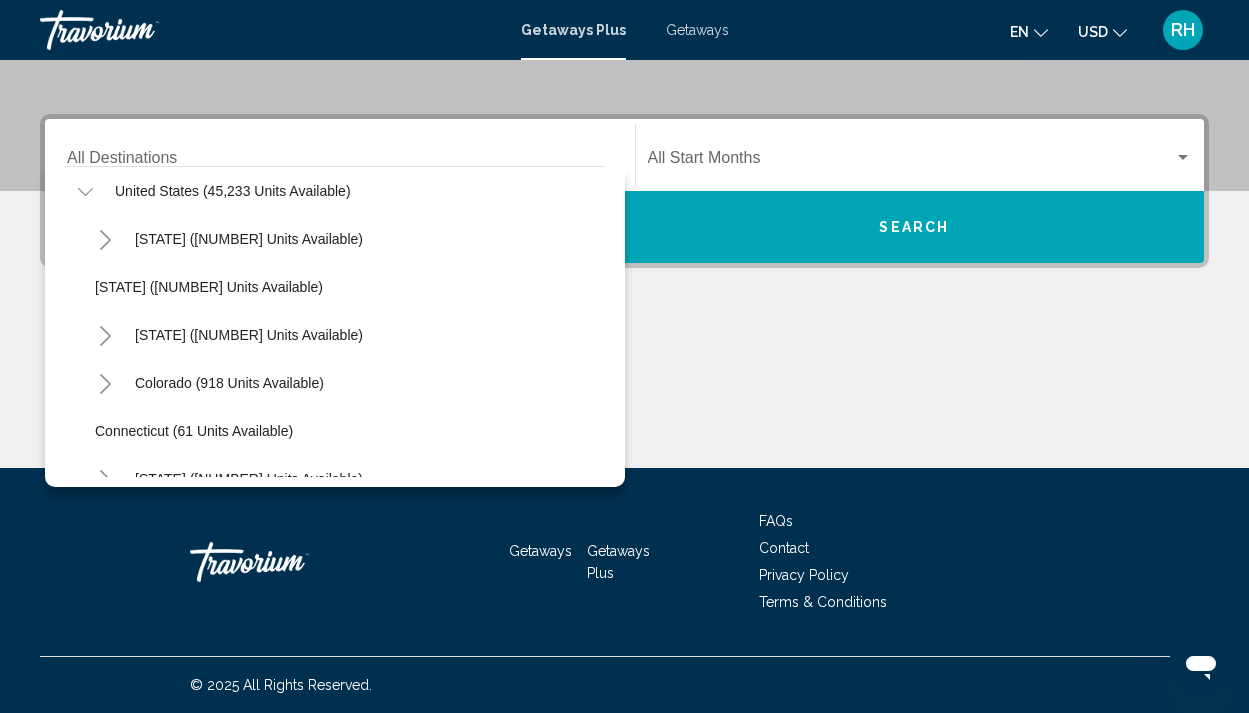 scroll, scrollTop: 0, scrollLeft: 0, axis: both 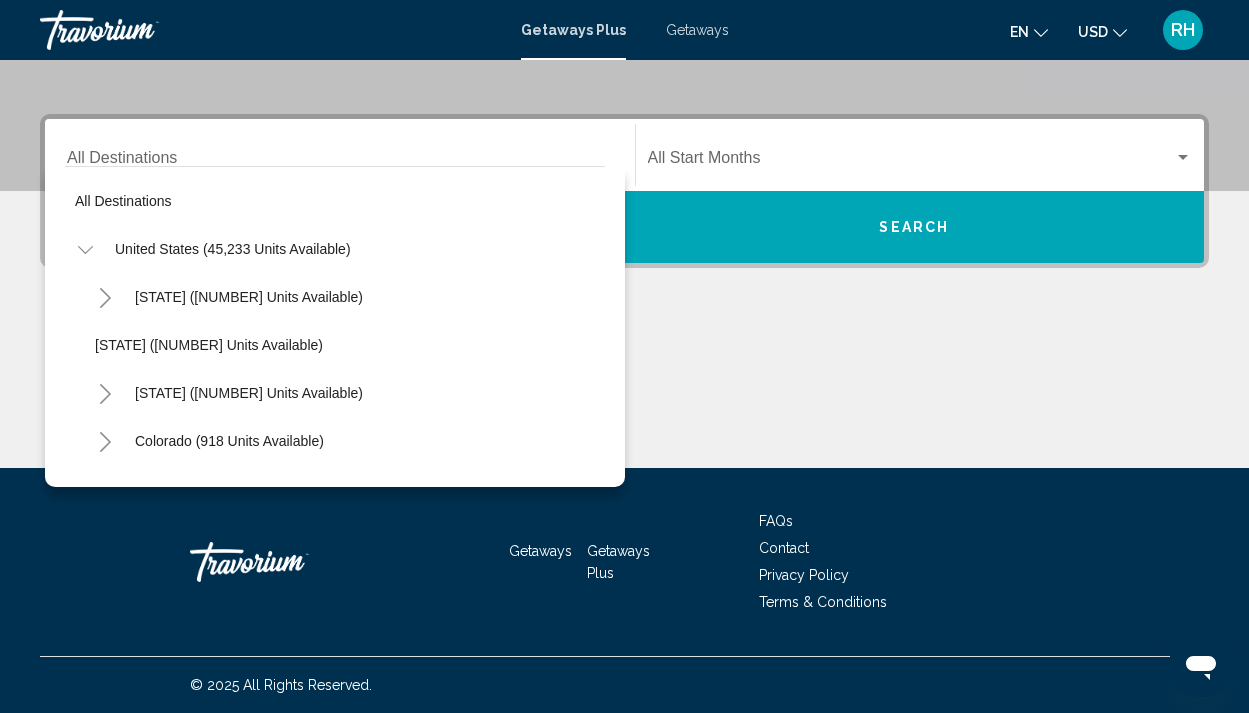 click on "Destination All Destinations" at bounding box center [340, 155] 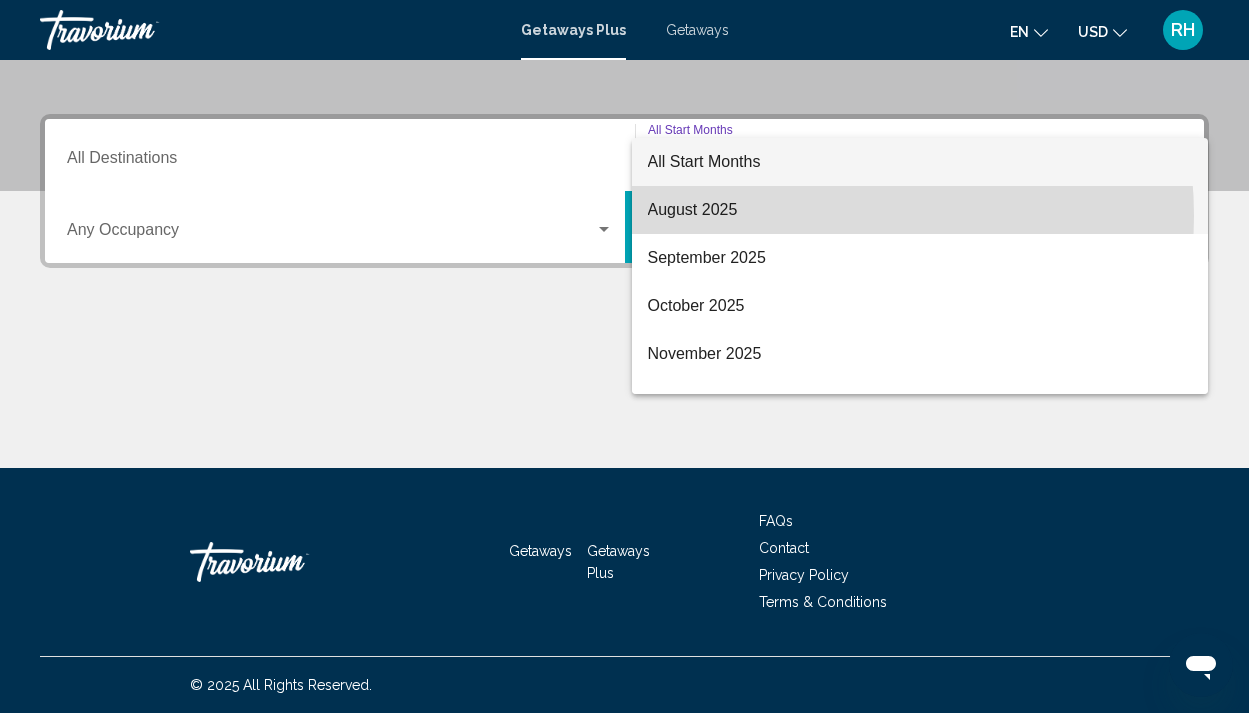 click on "August 2025" at bounding box center (920, 210) 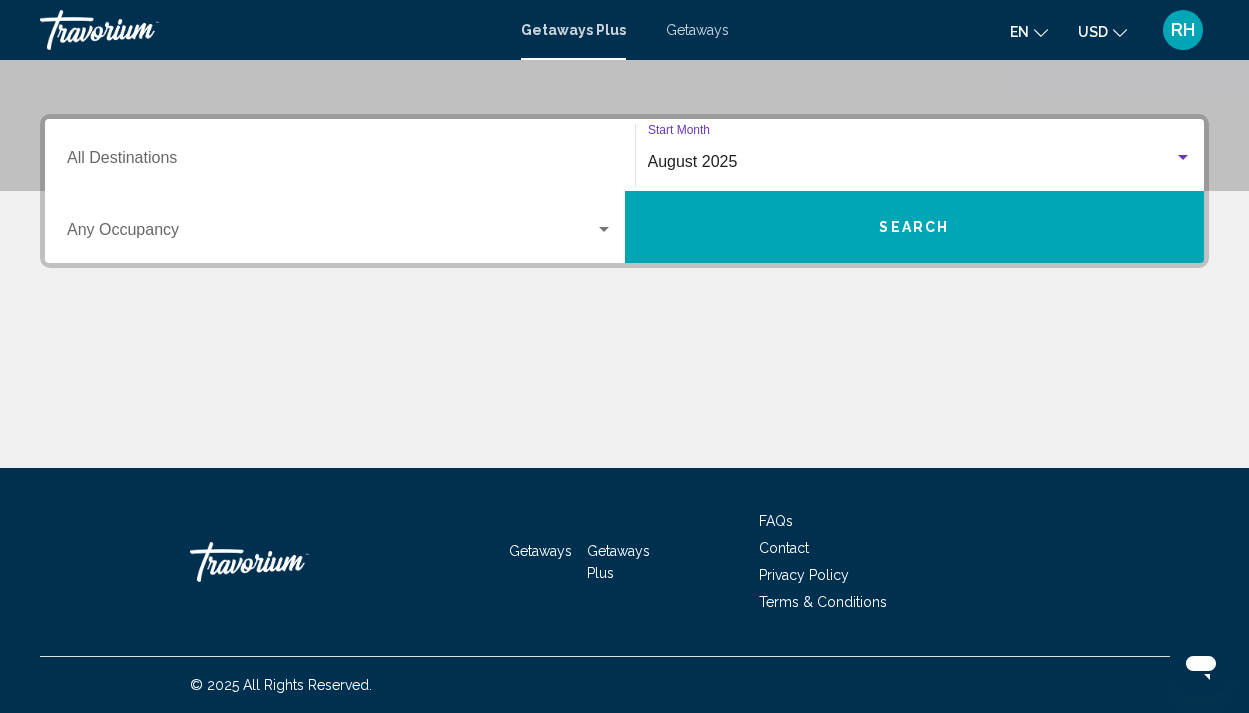 click on "Getaways" at bounding box center [697, 30] 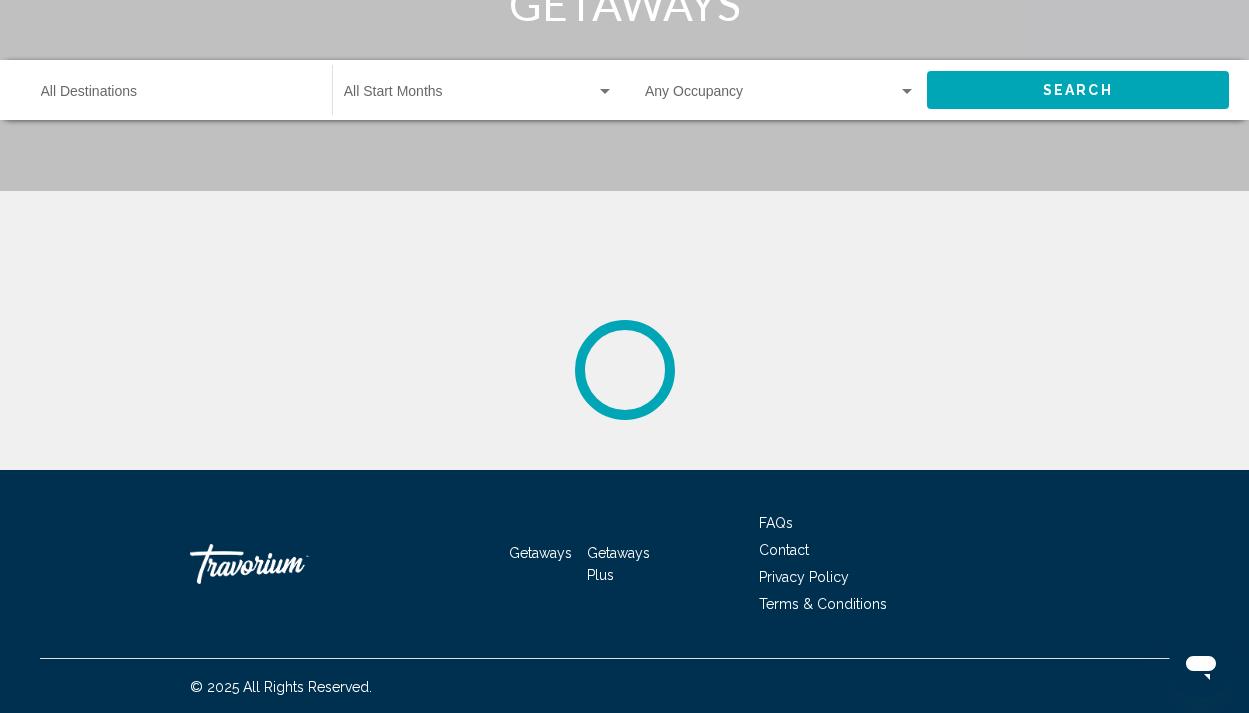 scroll, scrollTop: 0, scrollLeft: 0, axis: both 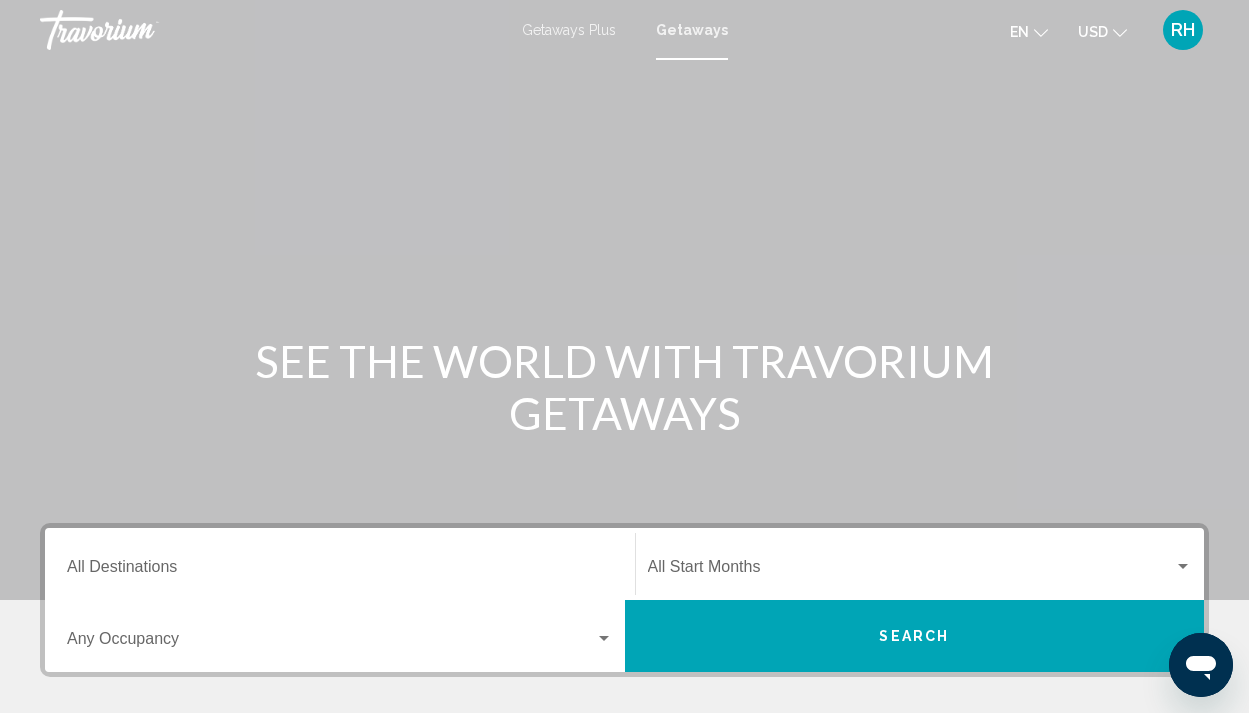 click on "Destination All Destinations" at bounding box center [340, 564] 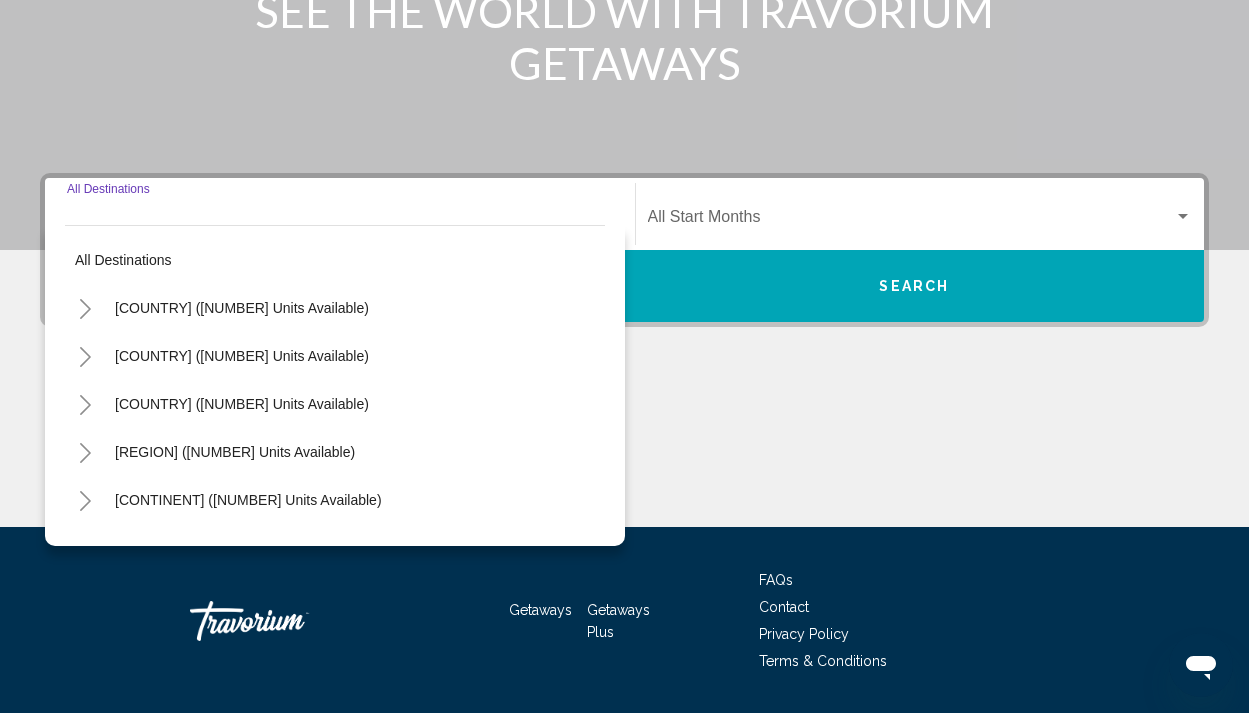 scroll, scrollTop: 409, scrollLeft: 0, axis: vertical 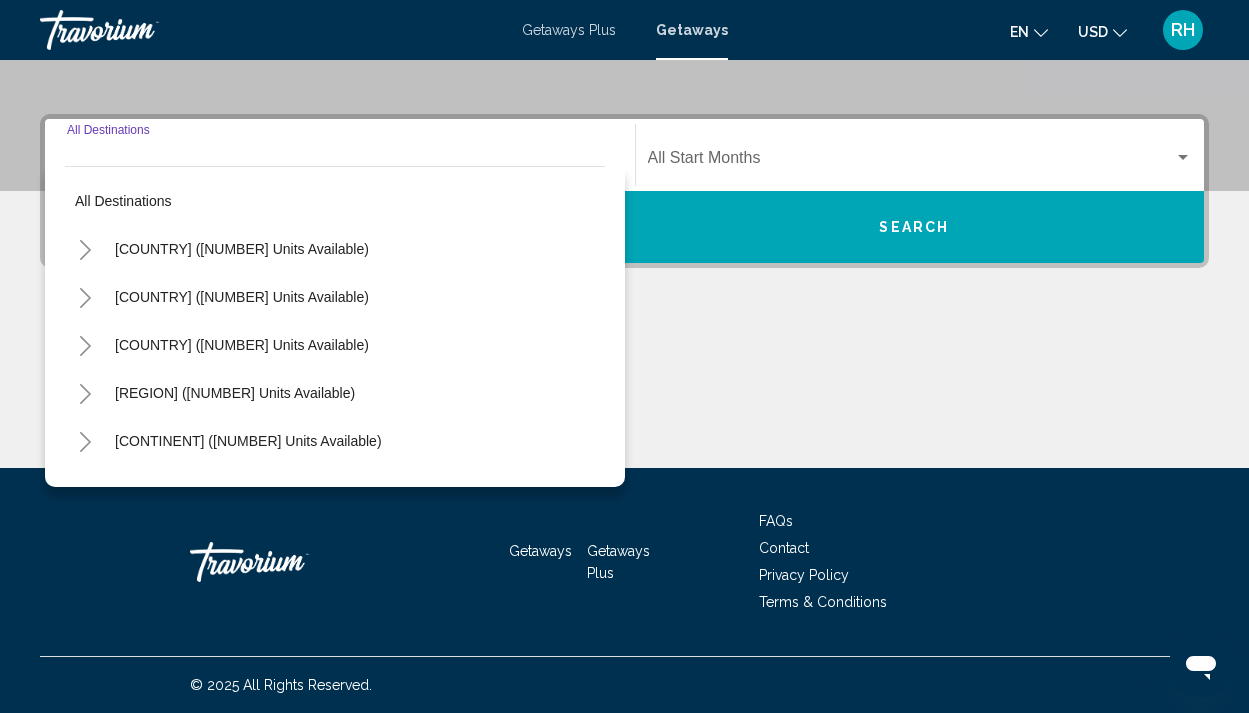 click 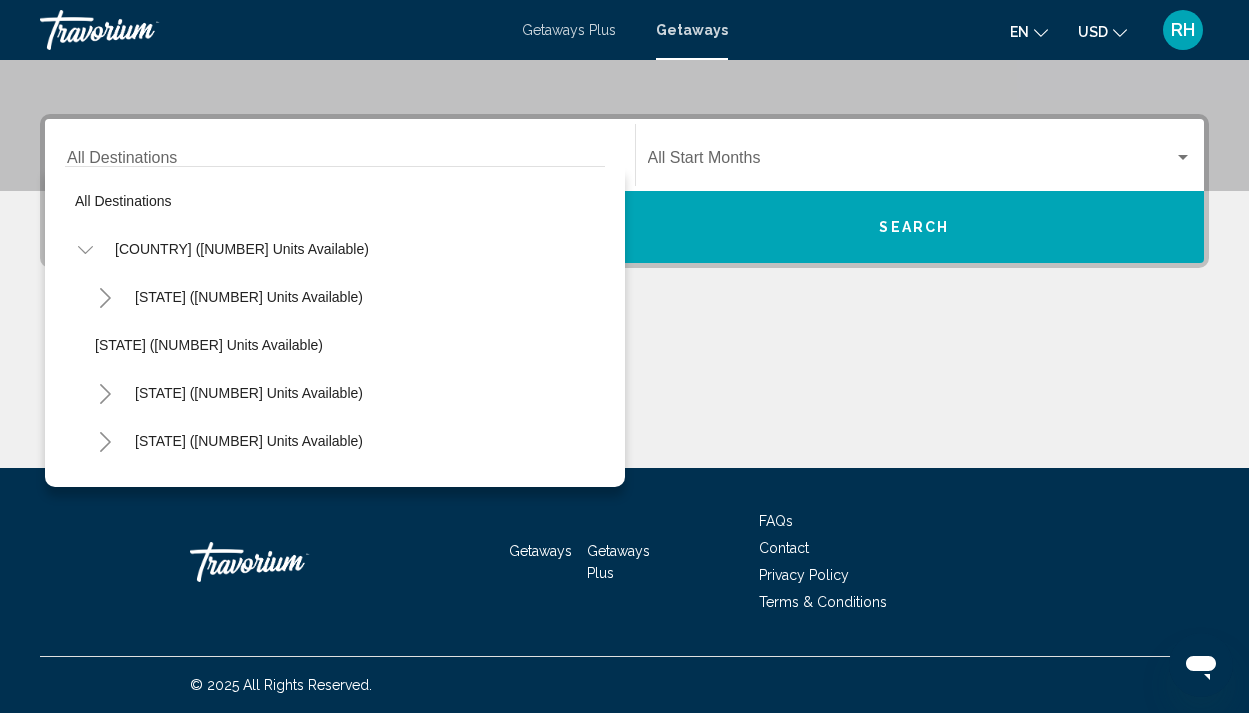scroll, scrollTop: 415, scrollLeft: 0, axis: vertical 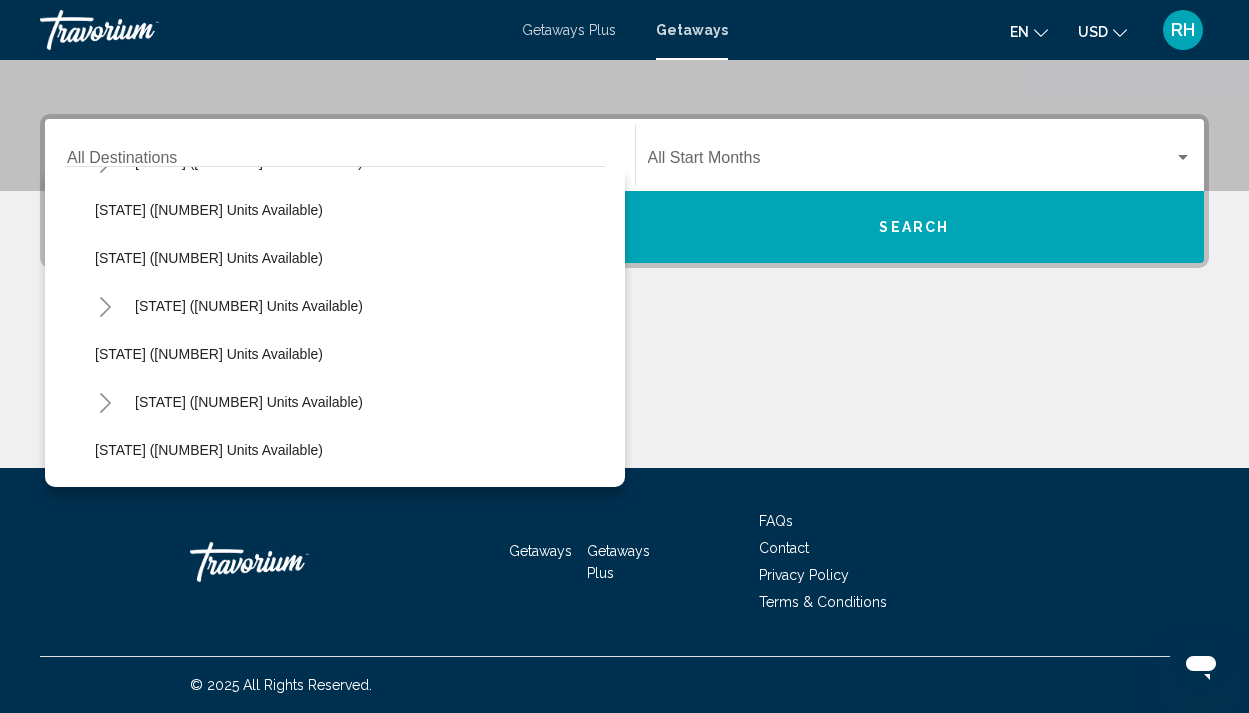click 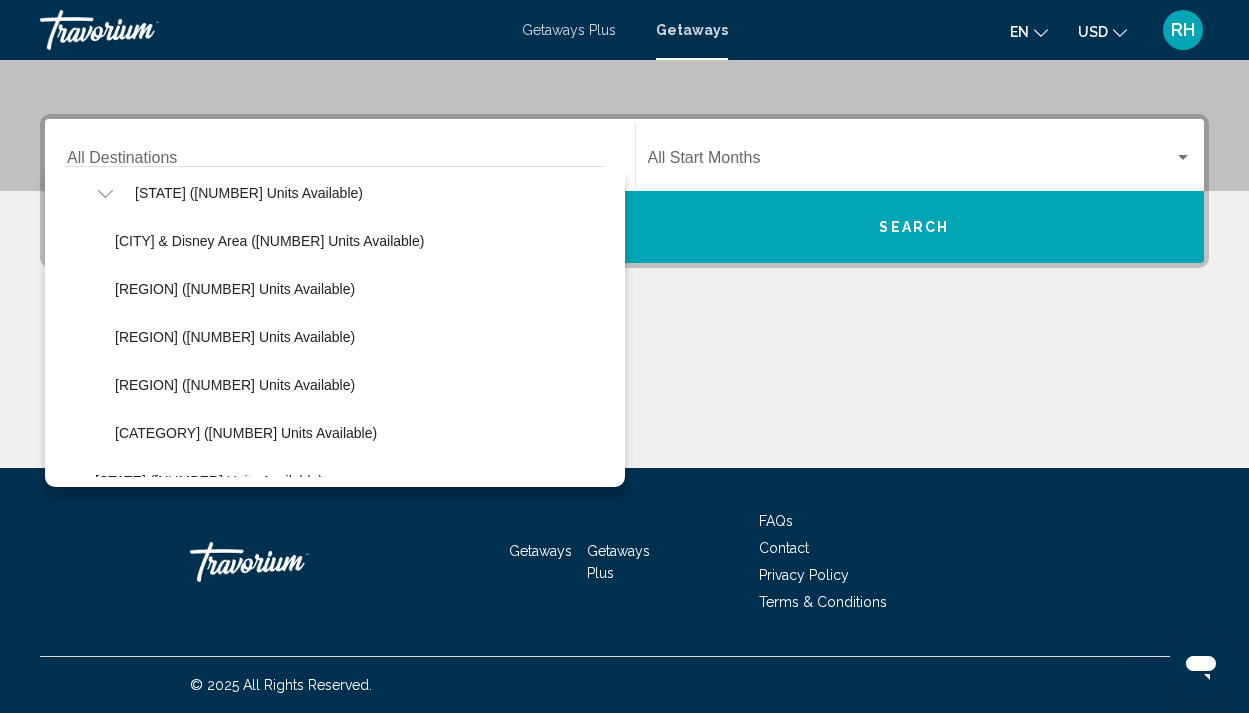 scroll, scrollTop: 441, scrollLeft: 0, axis: vertical 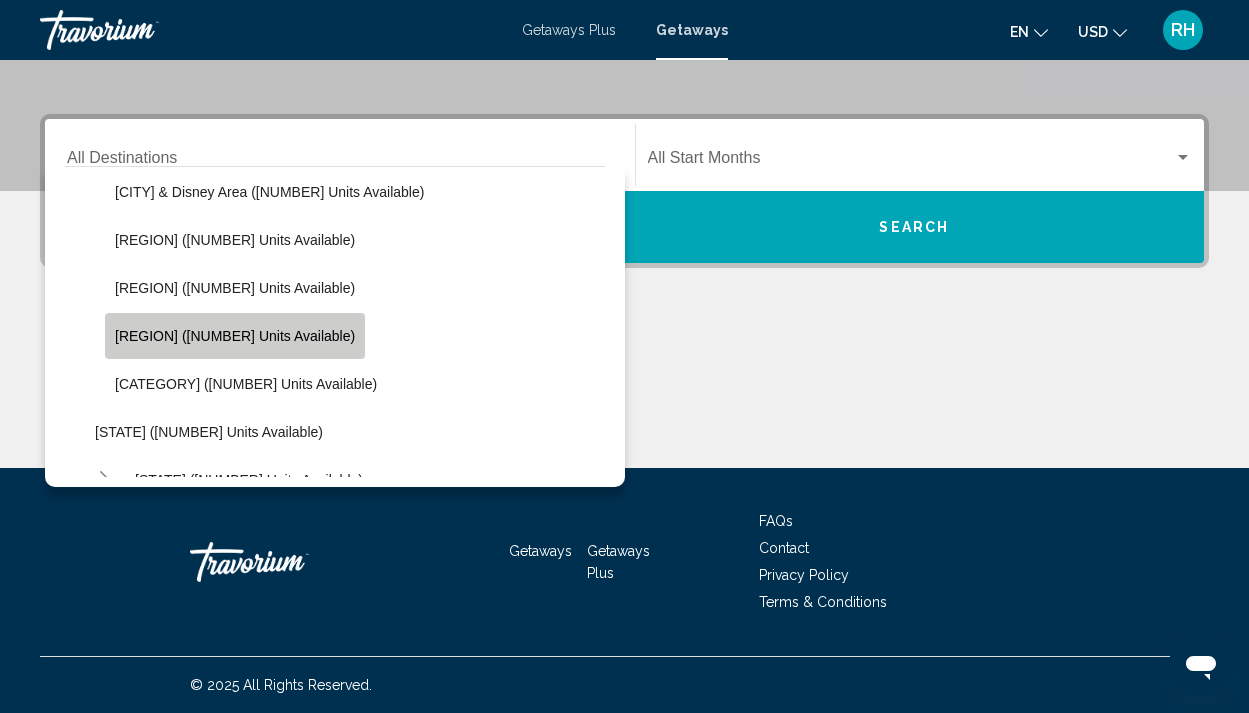 click on "[REGION] ([NUMBER] units available)" 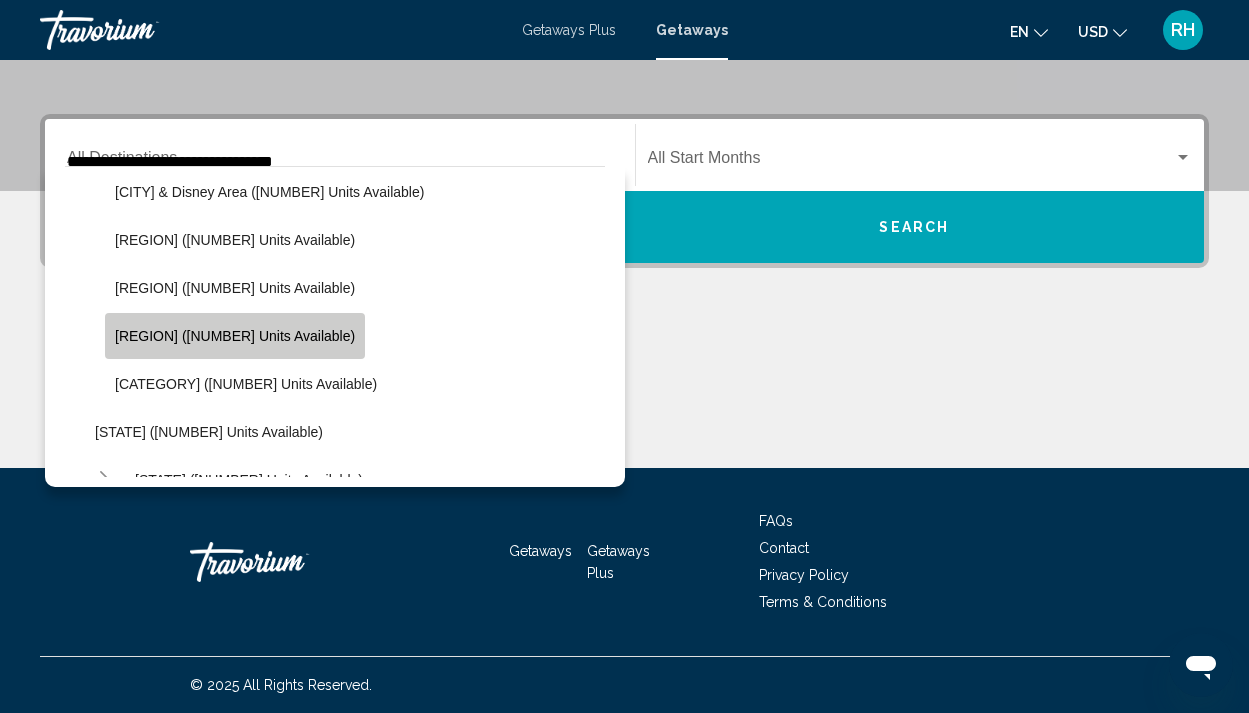 scroll, scrollTop: 409, scrollLeft: 0, axis: vertical 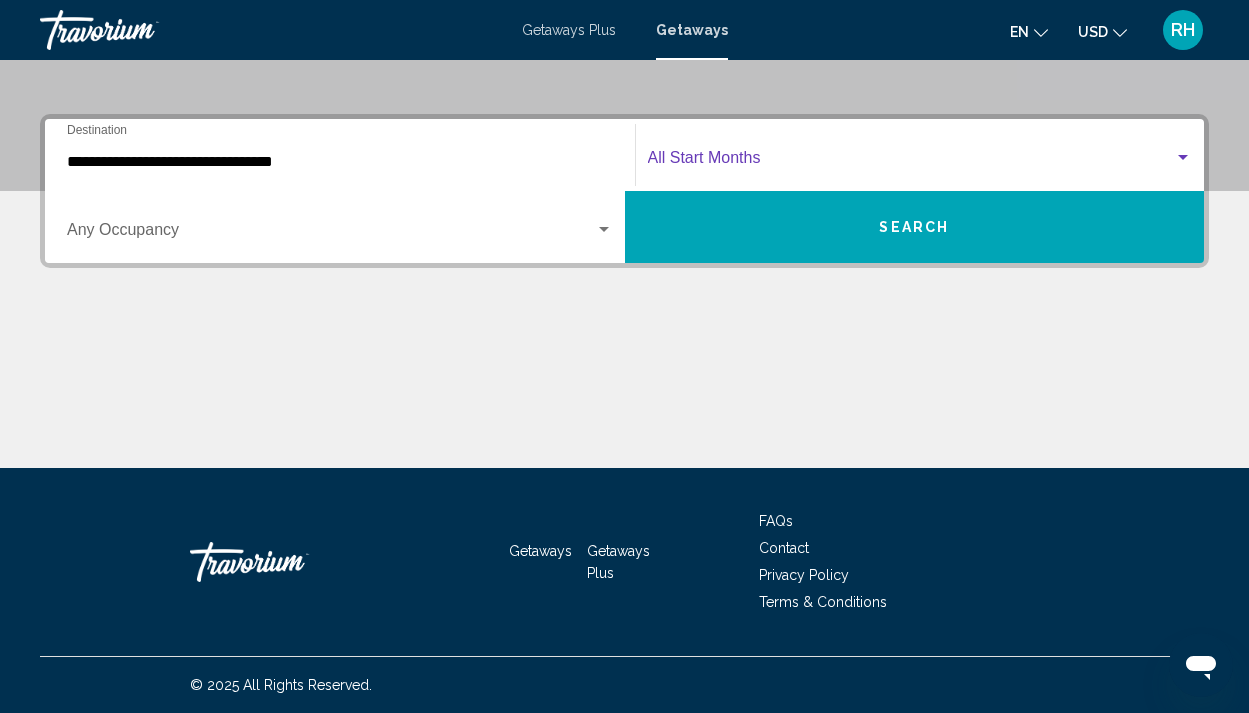 click at bounding box center (911, 162) 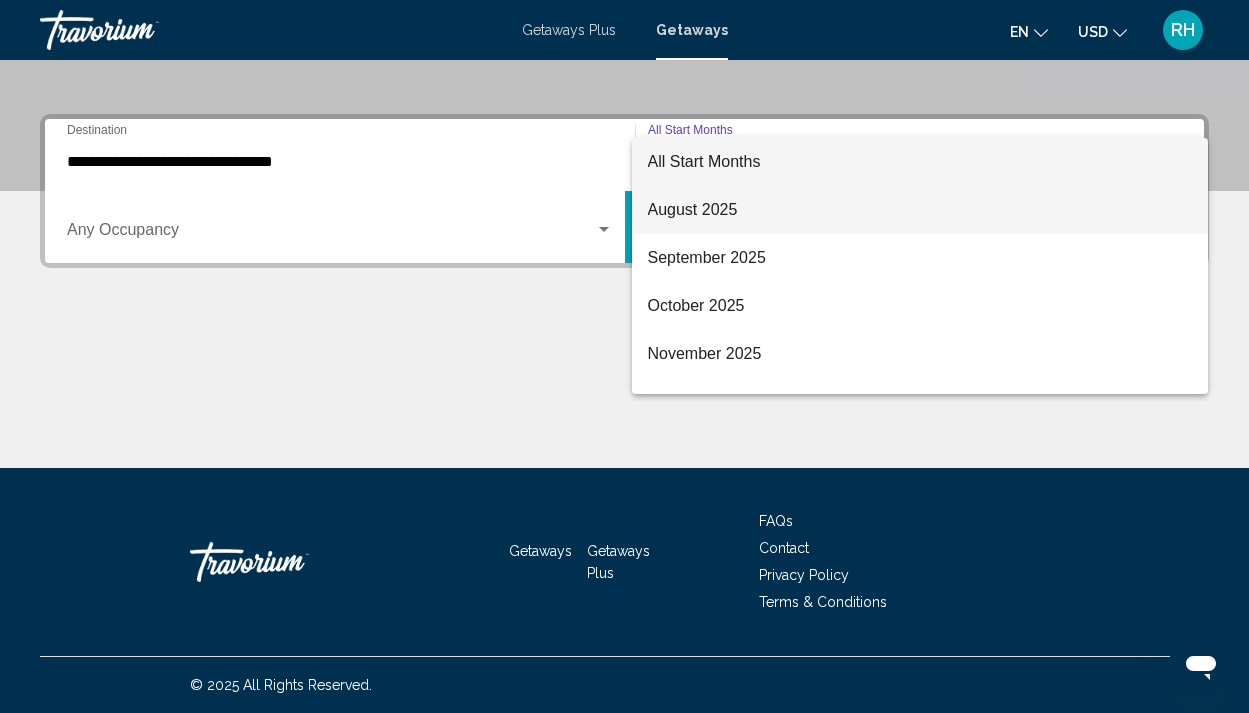 click on "August 2025" at bounding box center (920, 210) 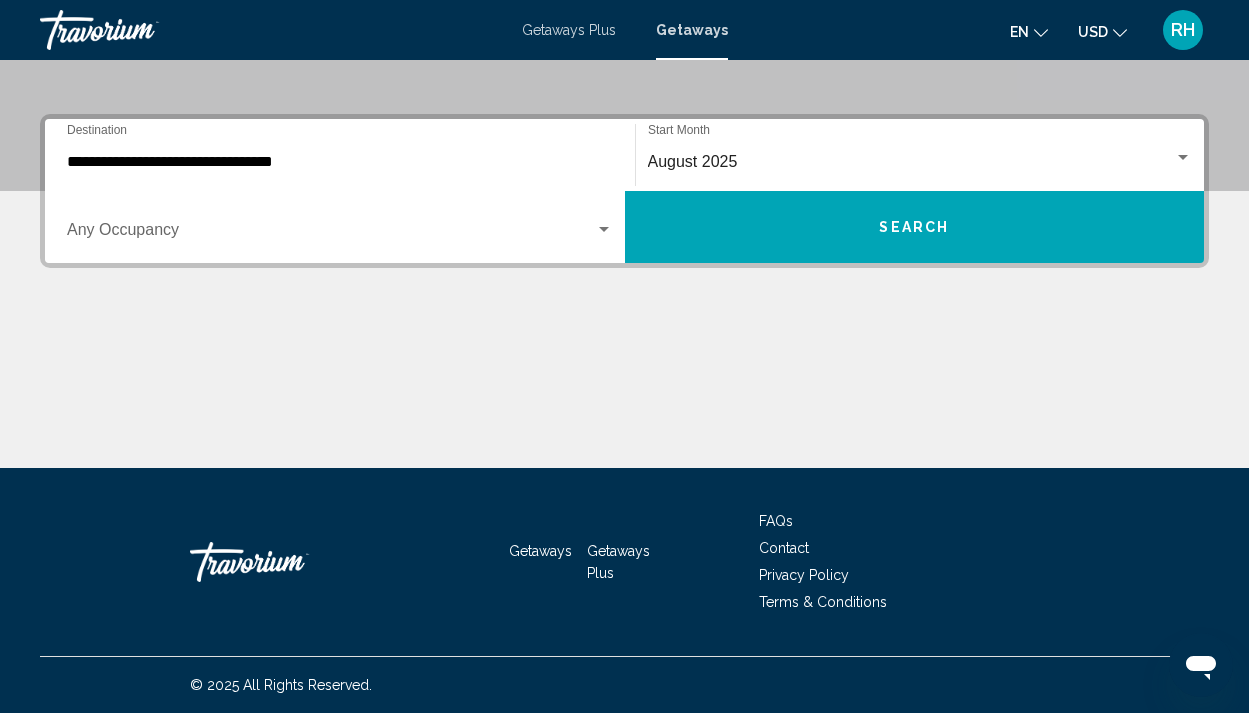 click on "Occupancy Any Occupancy" at bounding box center [340, 227] 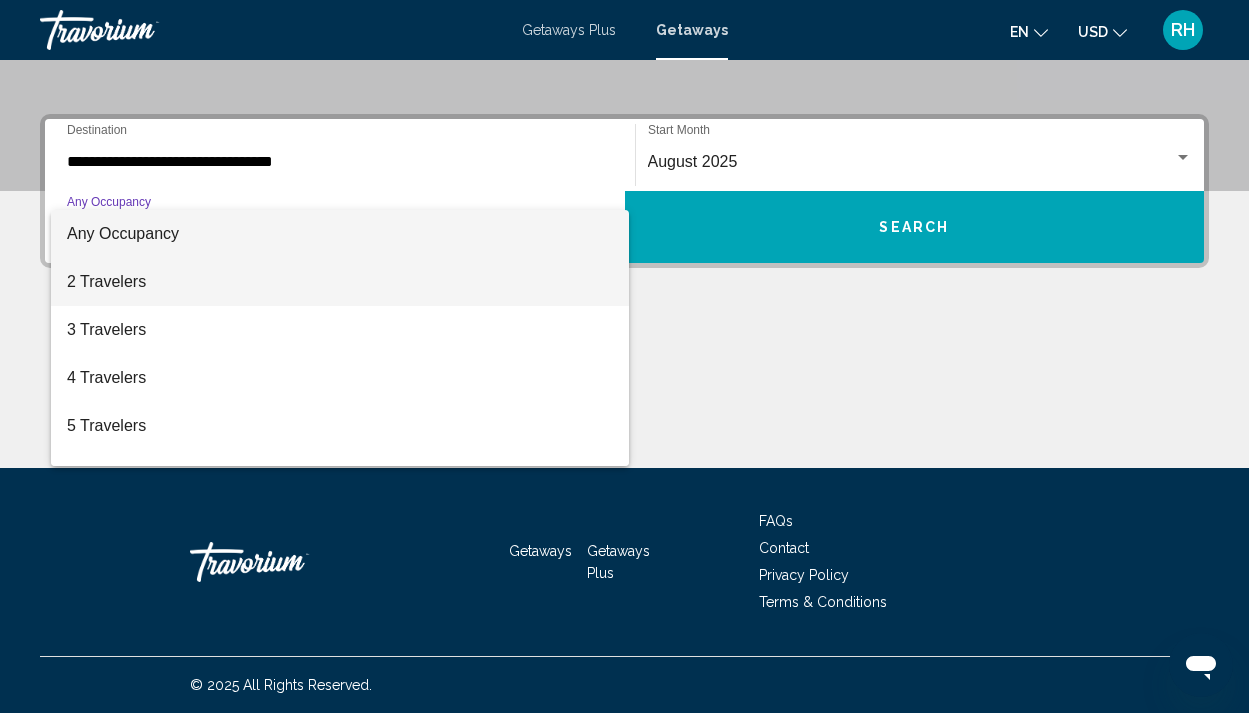 click on "2 Travelers" at bounding box center (340, 282) 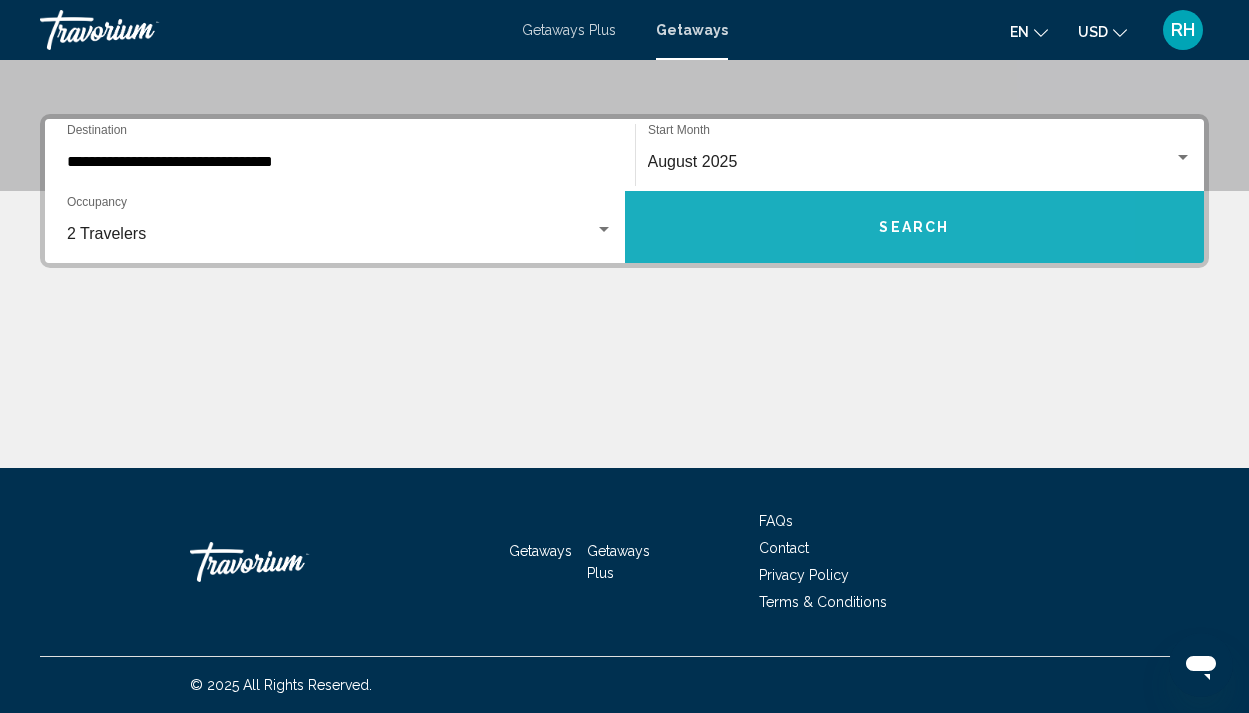 click on "Search" at bounding box center [915, 227] 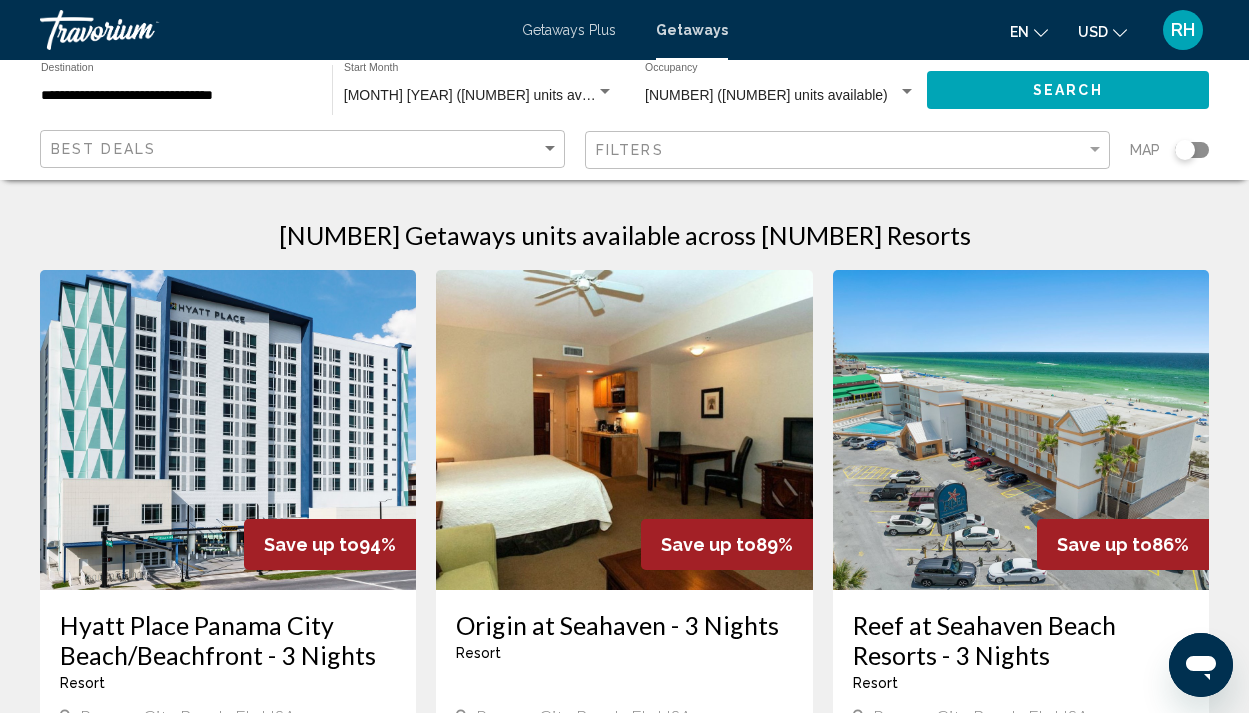 click 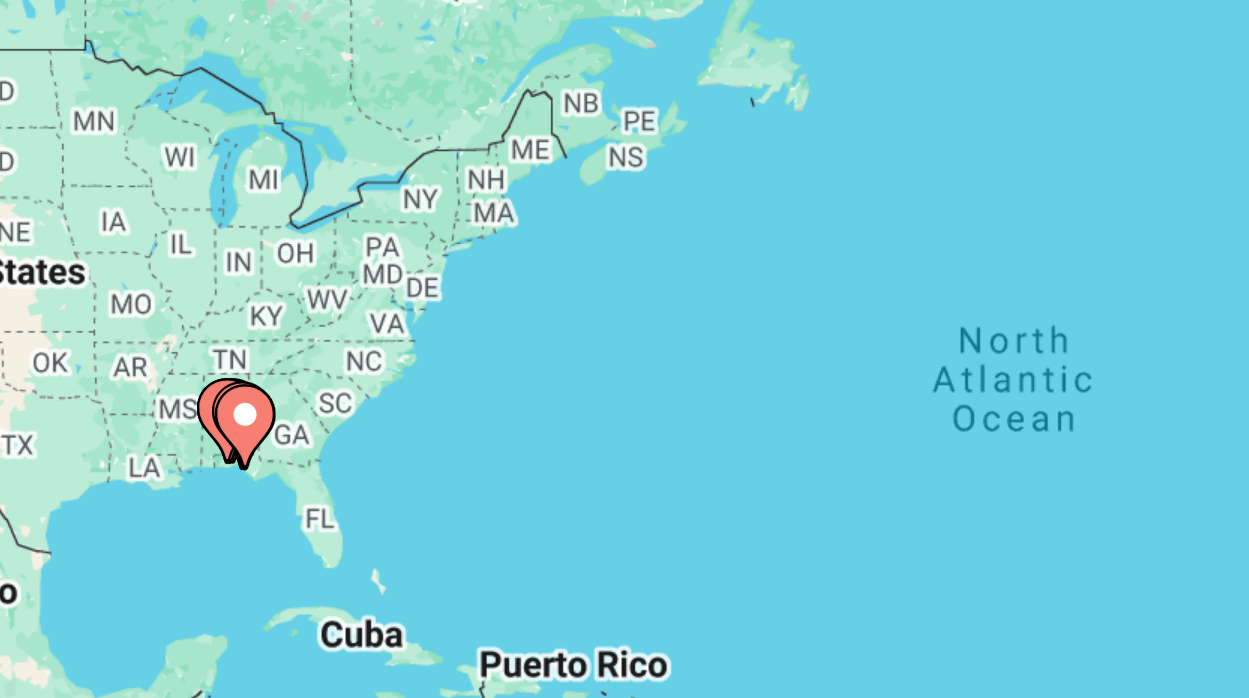 click on "To activate drag with keyboard, press Alt + Enter. Once in keyboard drag state, use the arrow keys to move the marker. To complete the drag, press the Enter key. To cancel, press Escape." at bounding box center [624, 500] 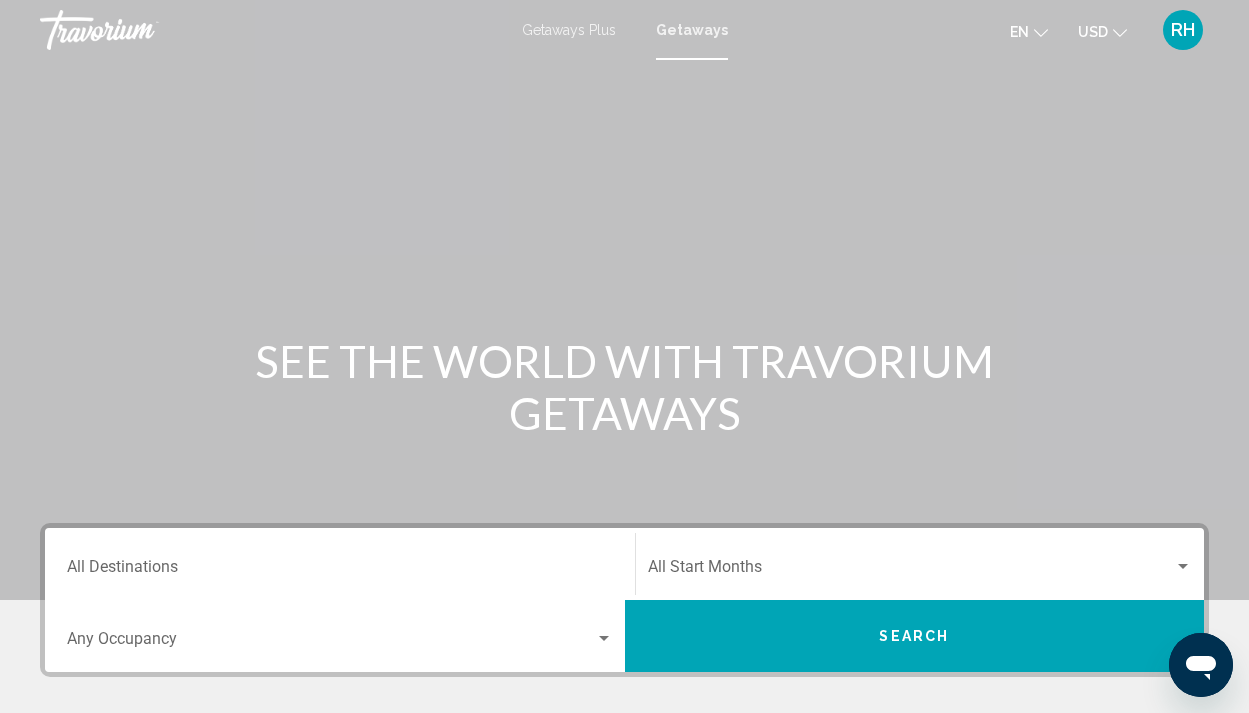 click on "Destination All Destinations" at bounding box center (340, 564) 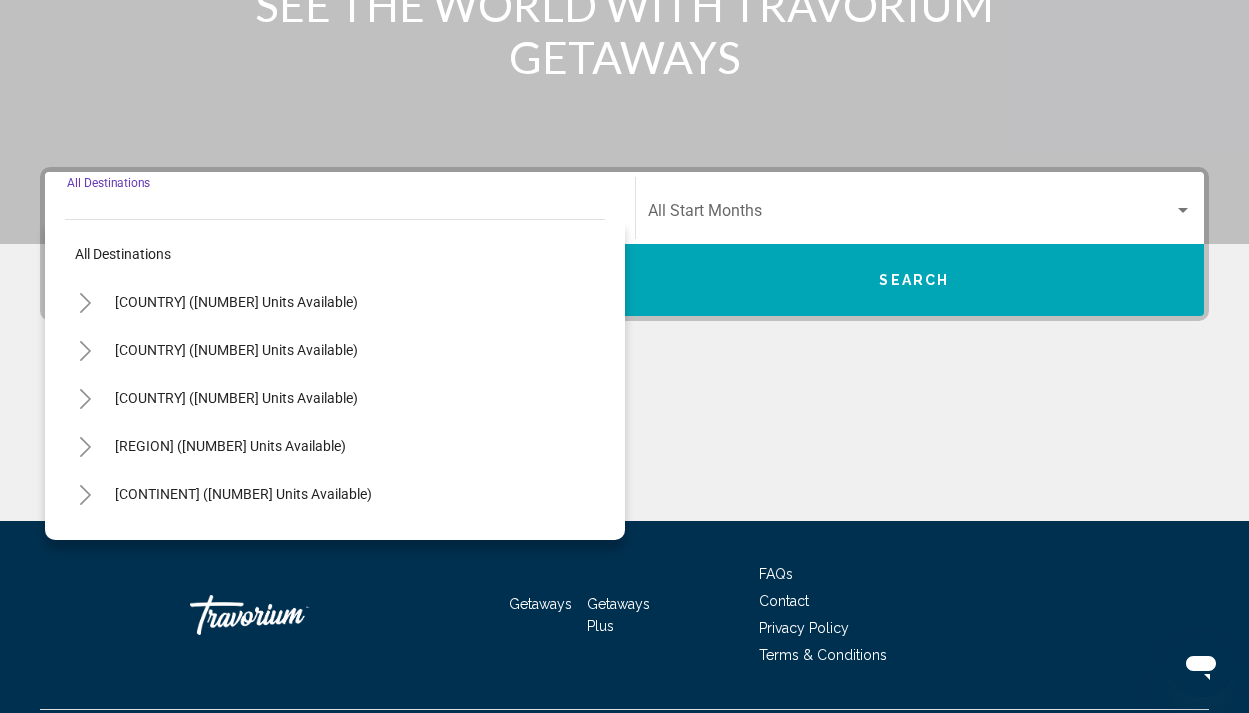 scroll, scrollTop: 409, scrollLeft: 0, axis: vertical 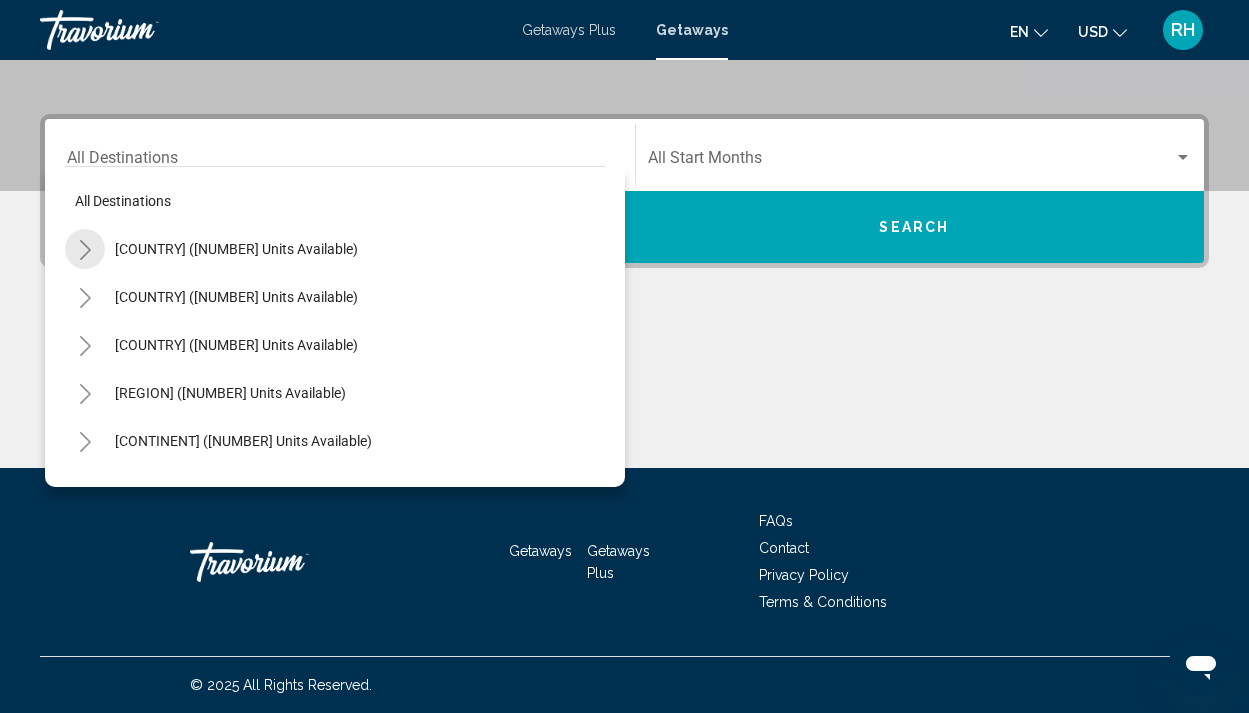 click 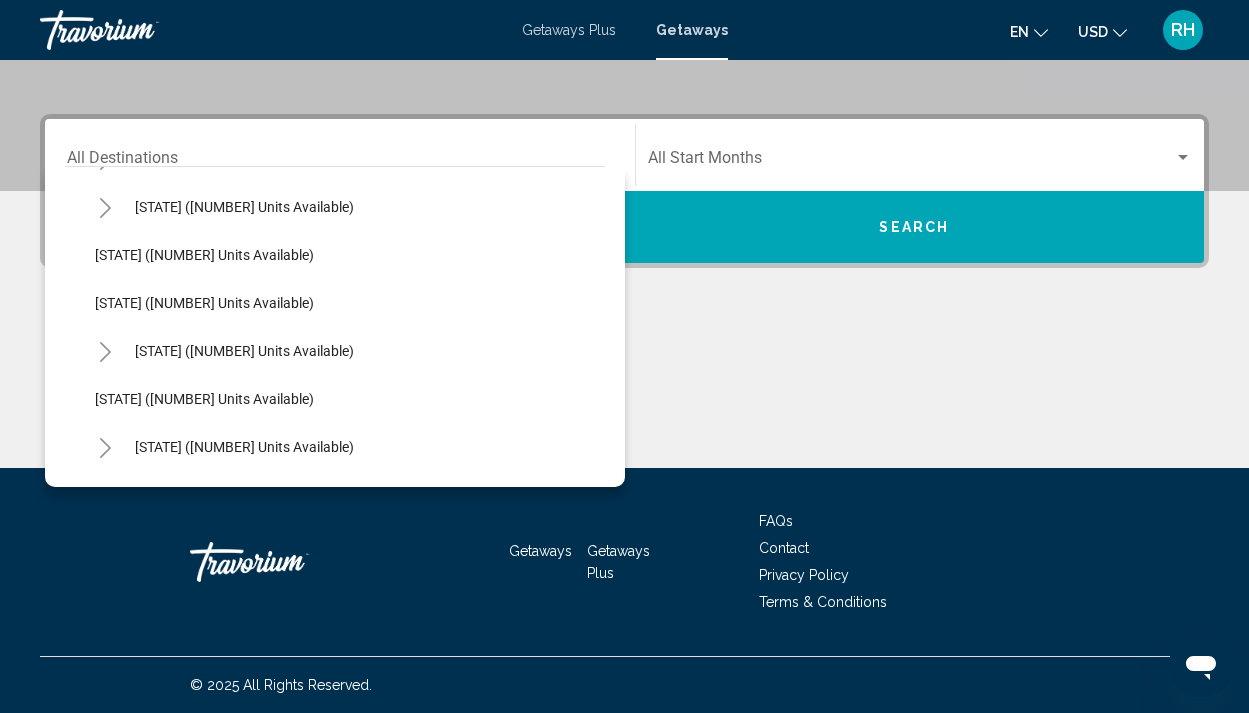 scroll, scrollTop: 243, scrollLeft: 0, axis: vertical 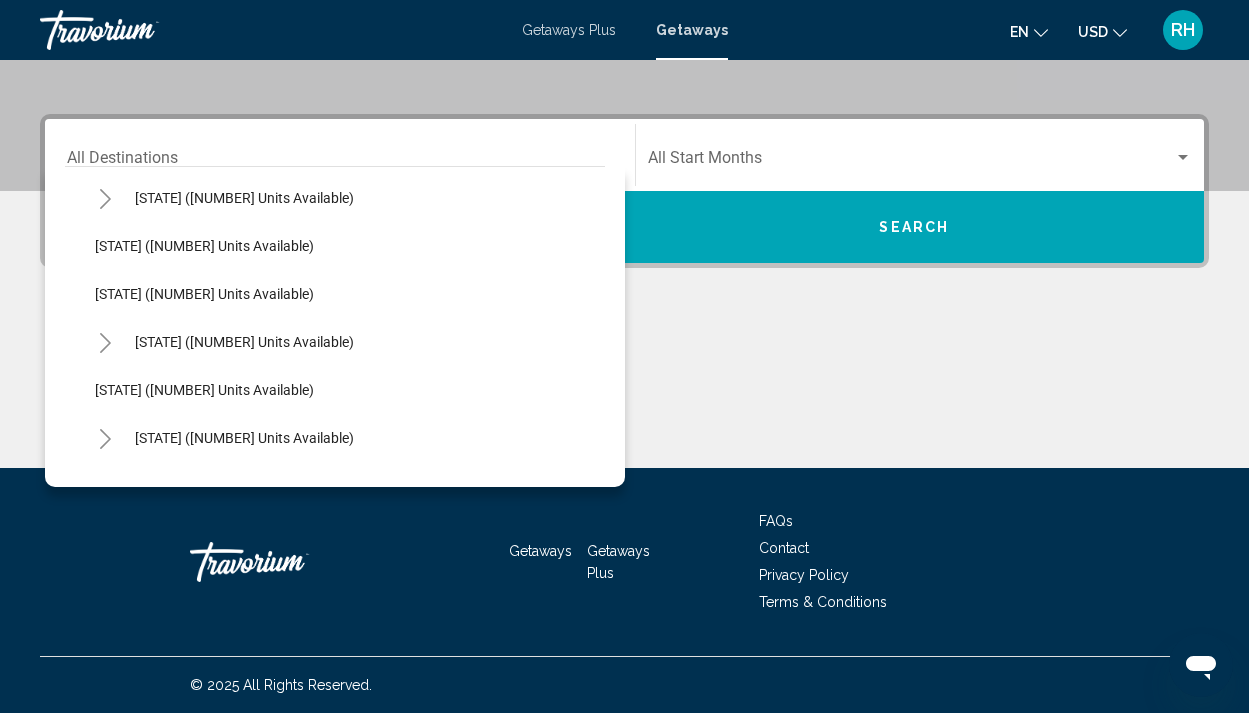 click 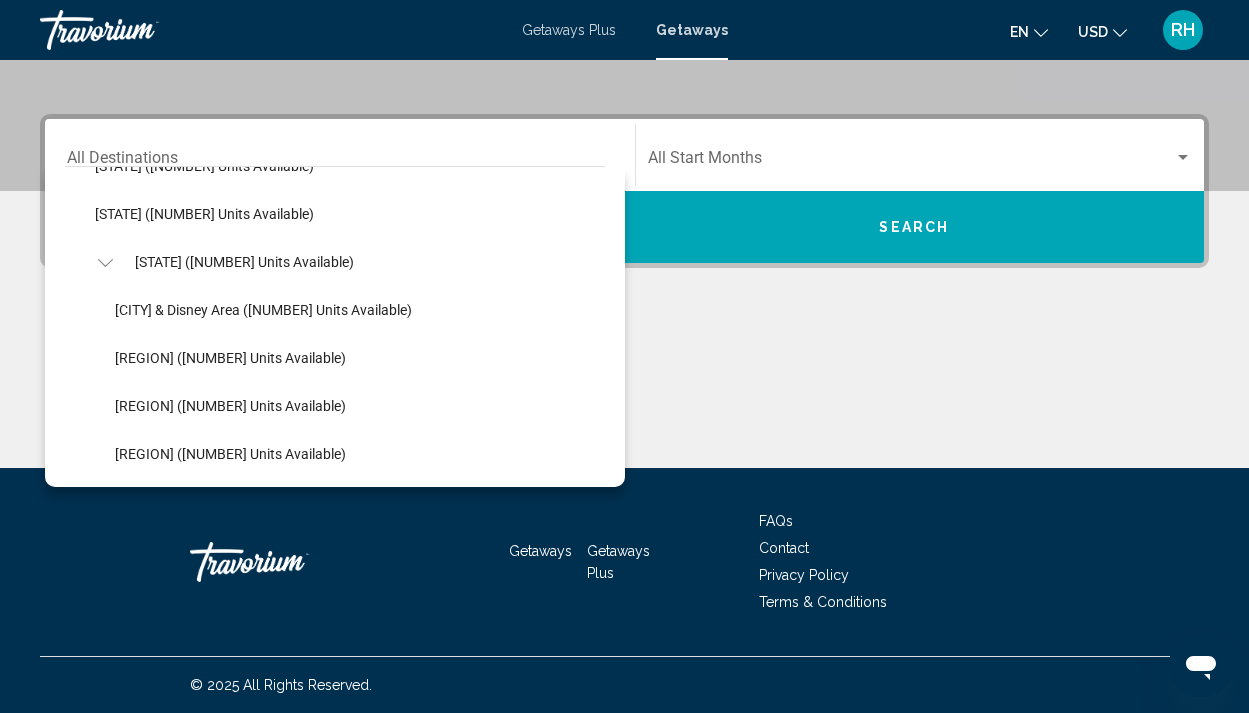 scroll, scrollTop: 333, scrollLeft: 0, axis: vertical 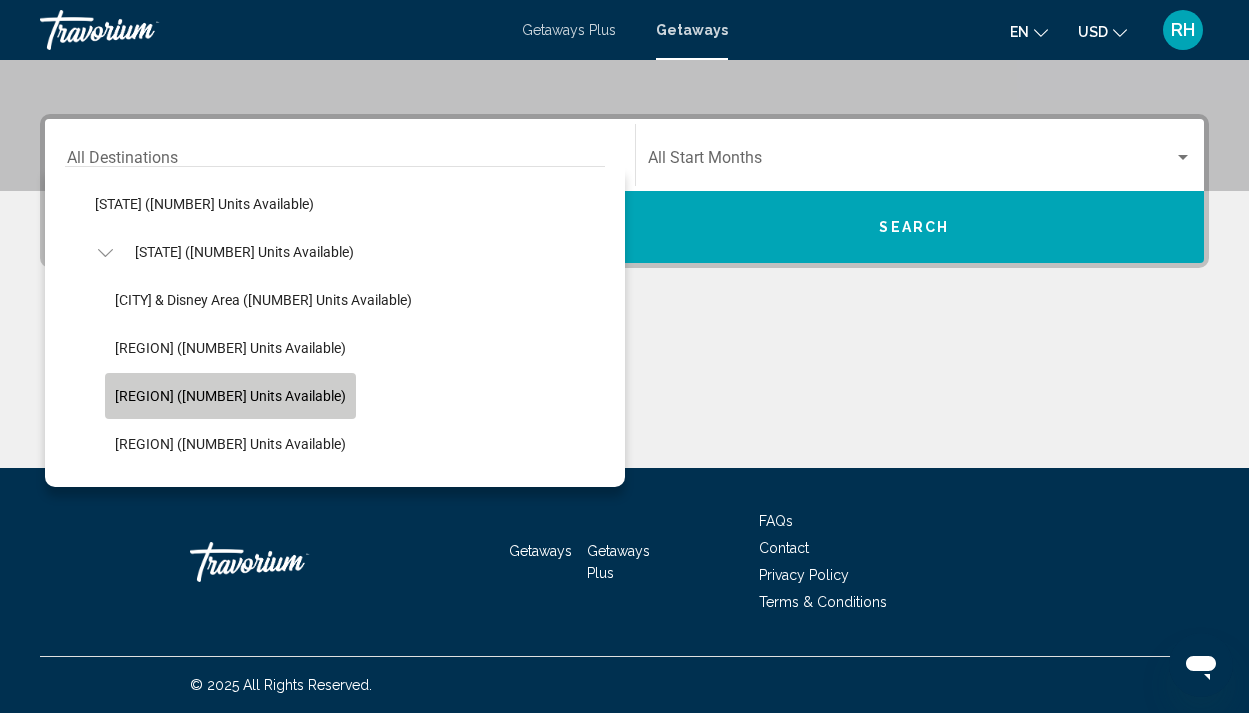 click on "[REGION] ([NUMBER] units available)" 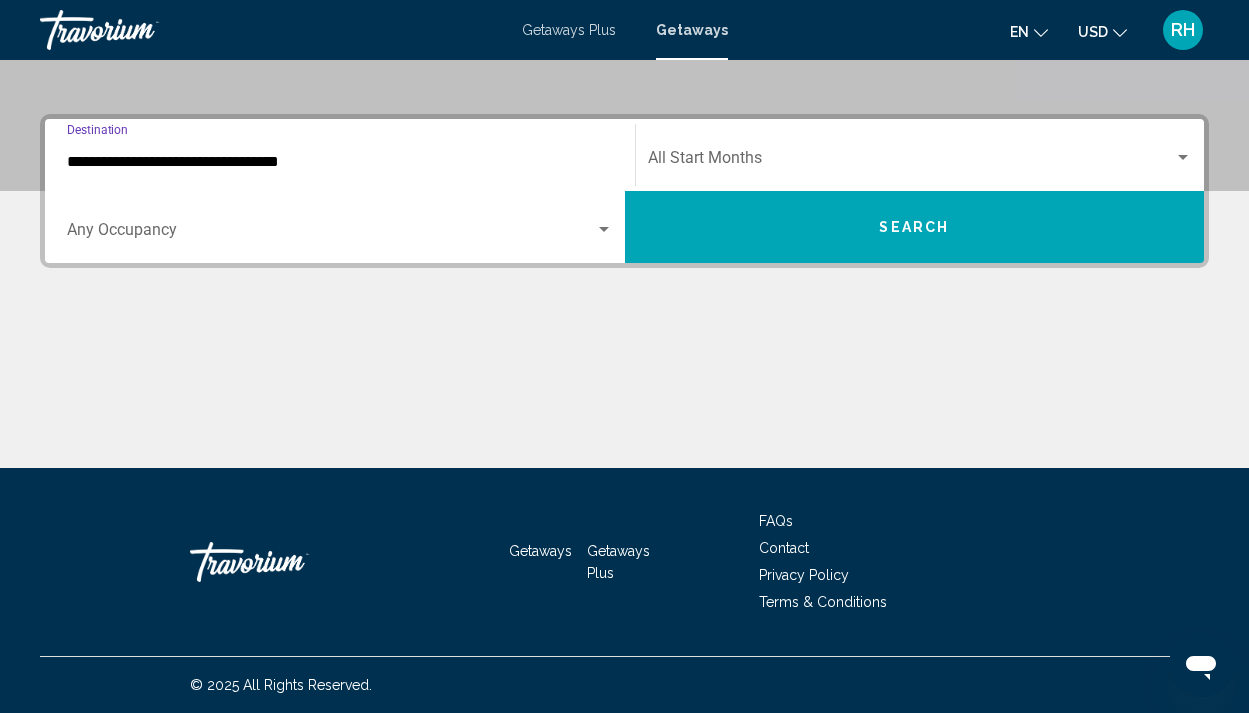 click at bounding box center [911, 162] 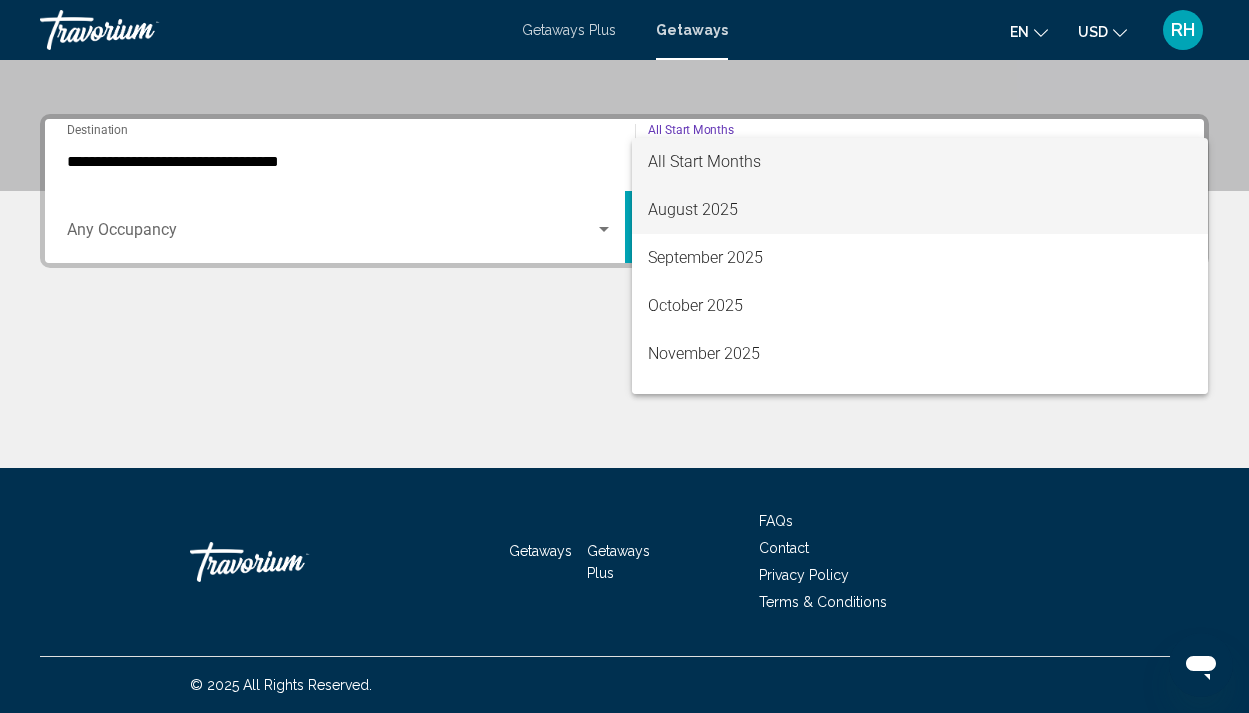 click on "August 2025" at bounding box center (920, 210) 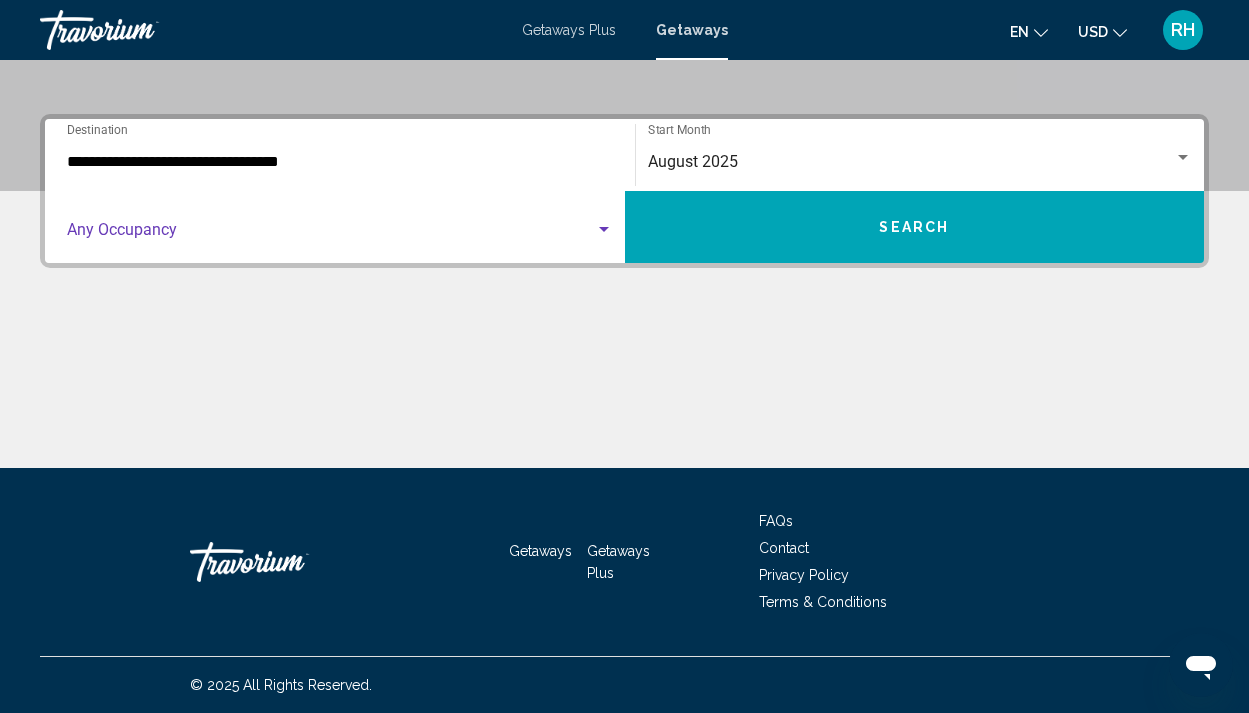 click at bounding box center (604, 230) 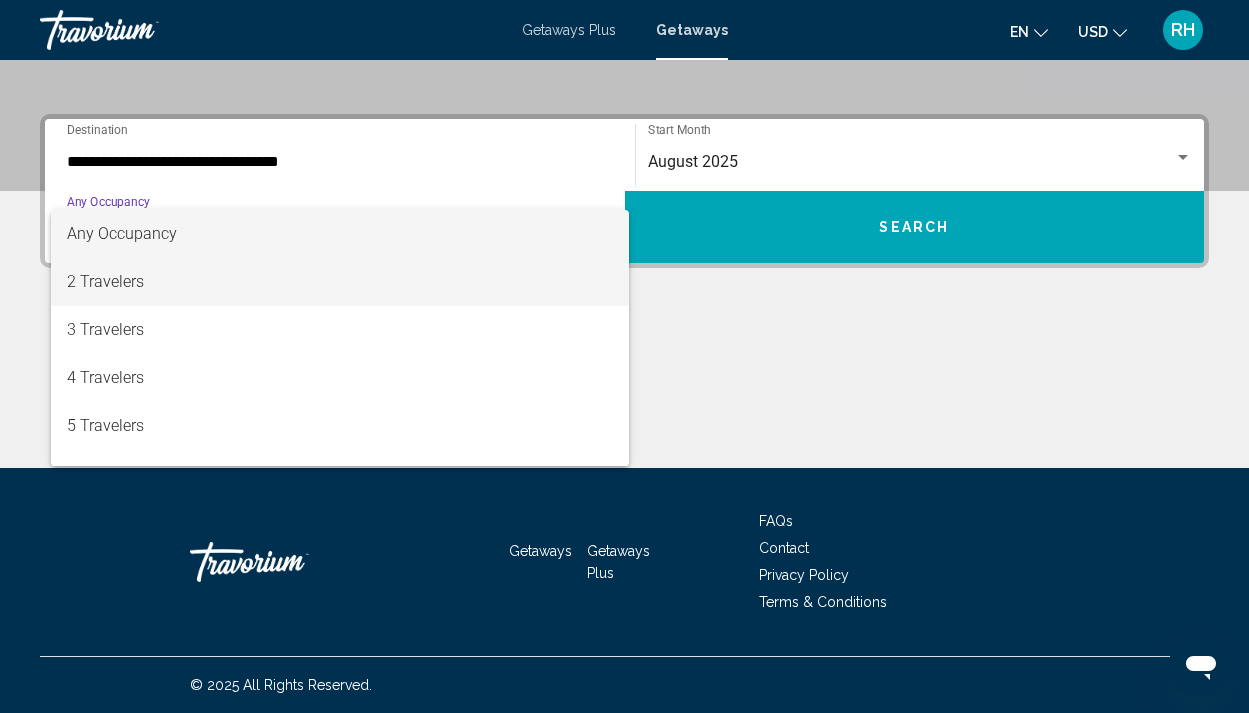 click on "2 Travelers" at bounding box center (340, 282) 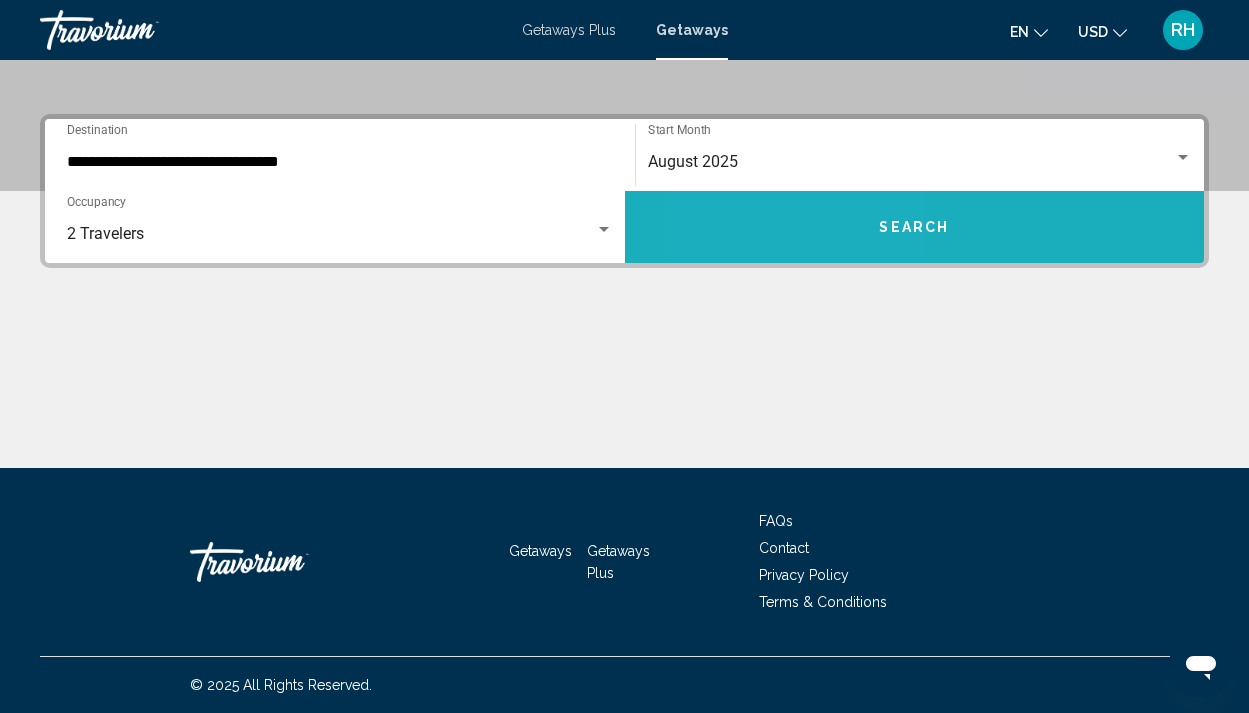click on "Search" at bounding box center [915, 227] 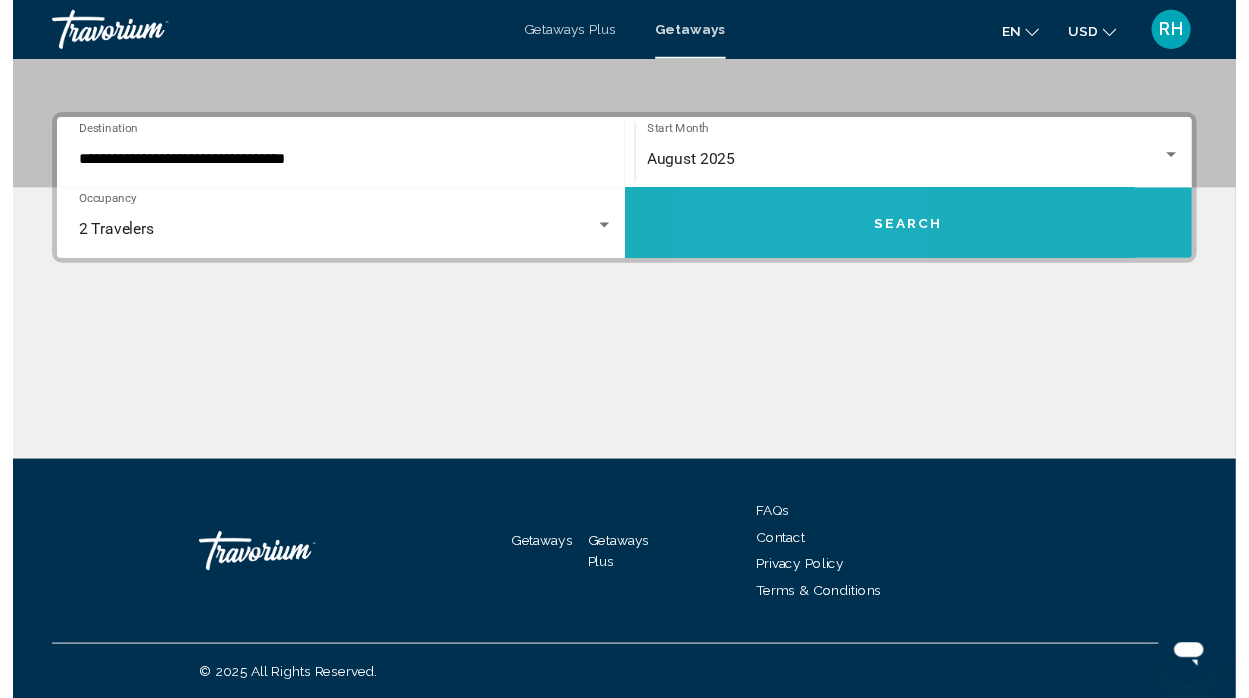 scroll, scrollTop: 0, scrollLeft: 0, axis: both 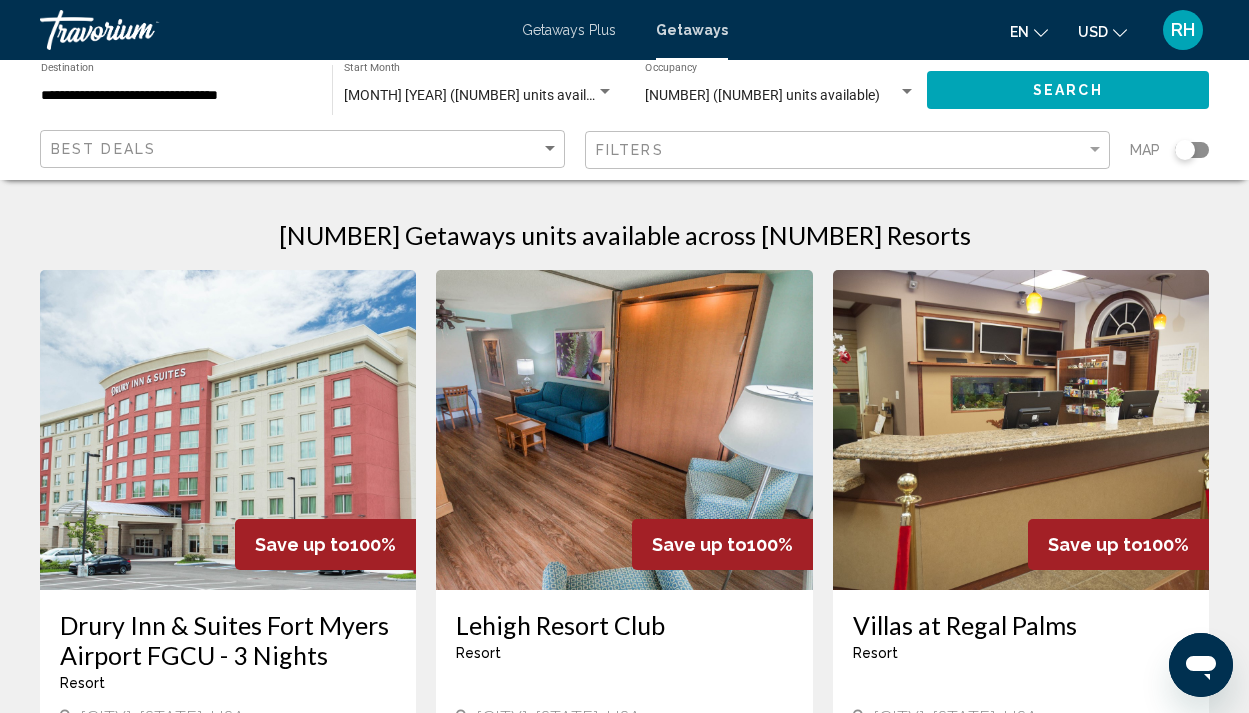 click 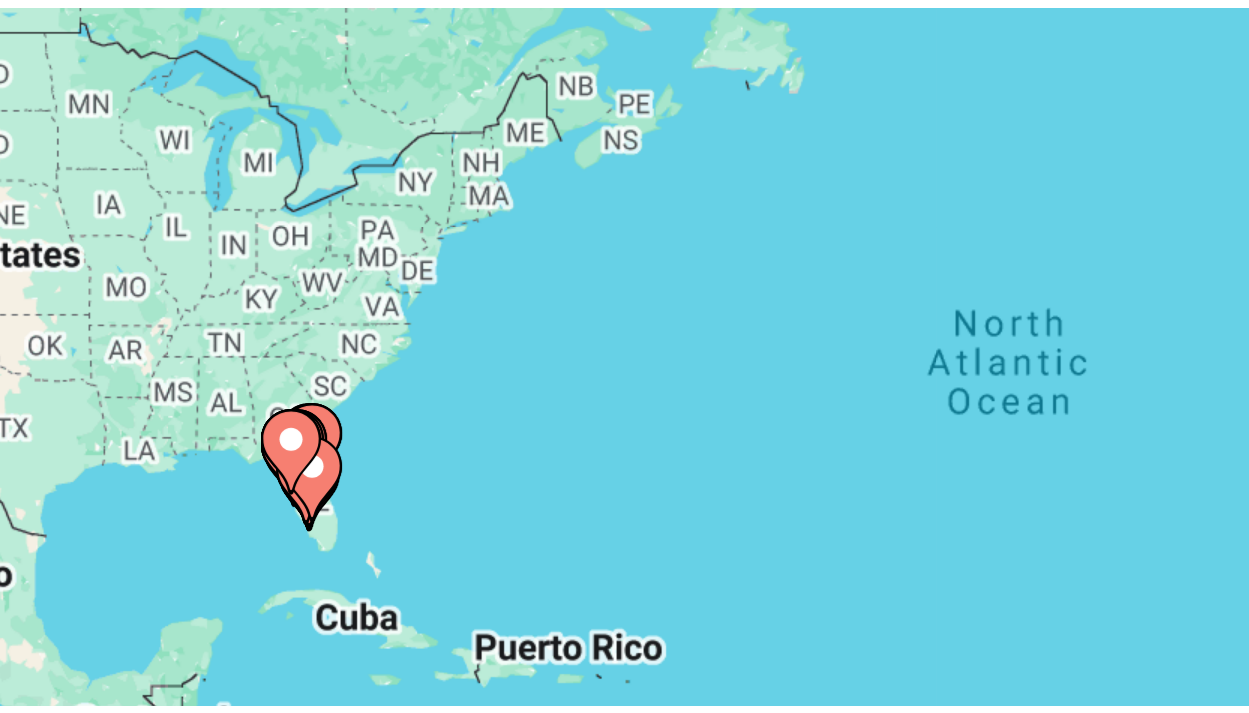 scroll, scrollTop: 50, scrollLeft: 0, axis: vertical 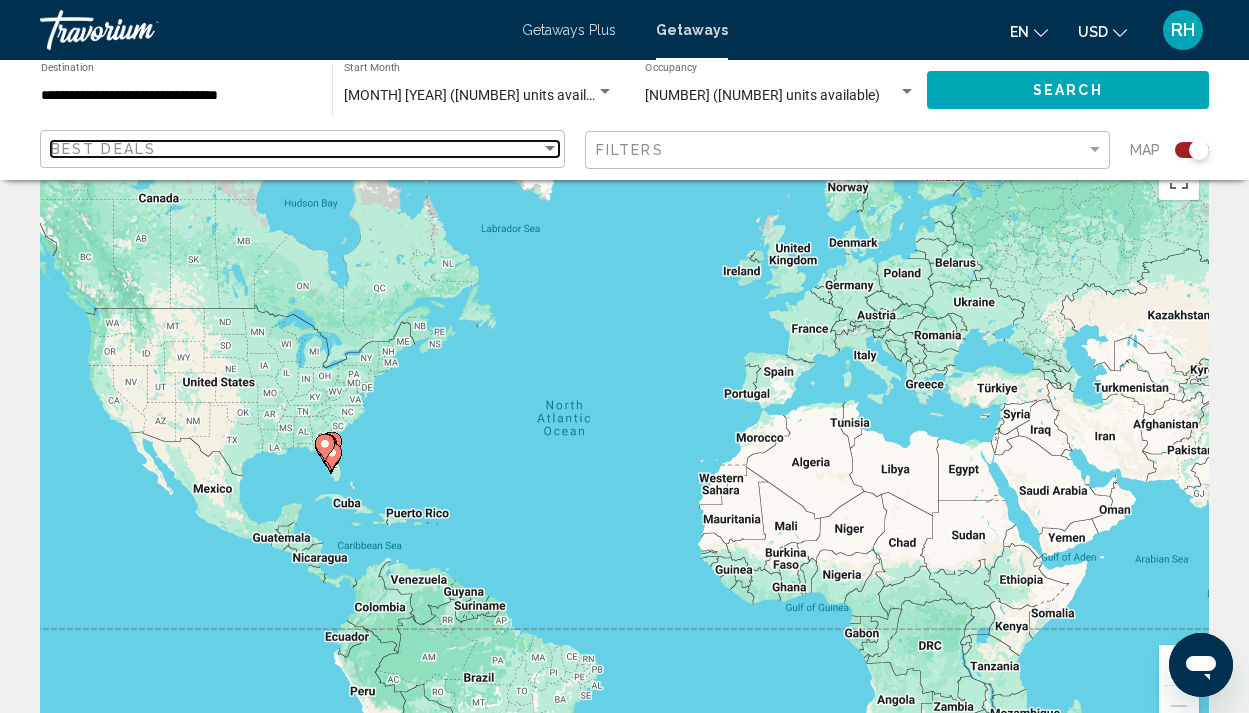 click at bounding box center [550, 149] 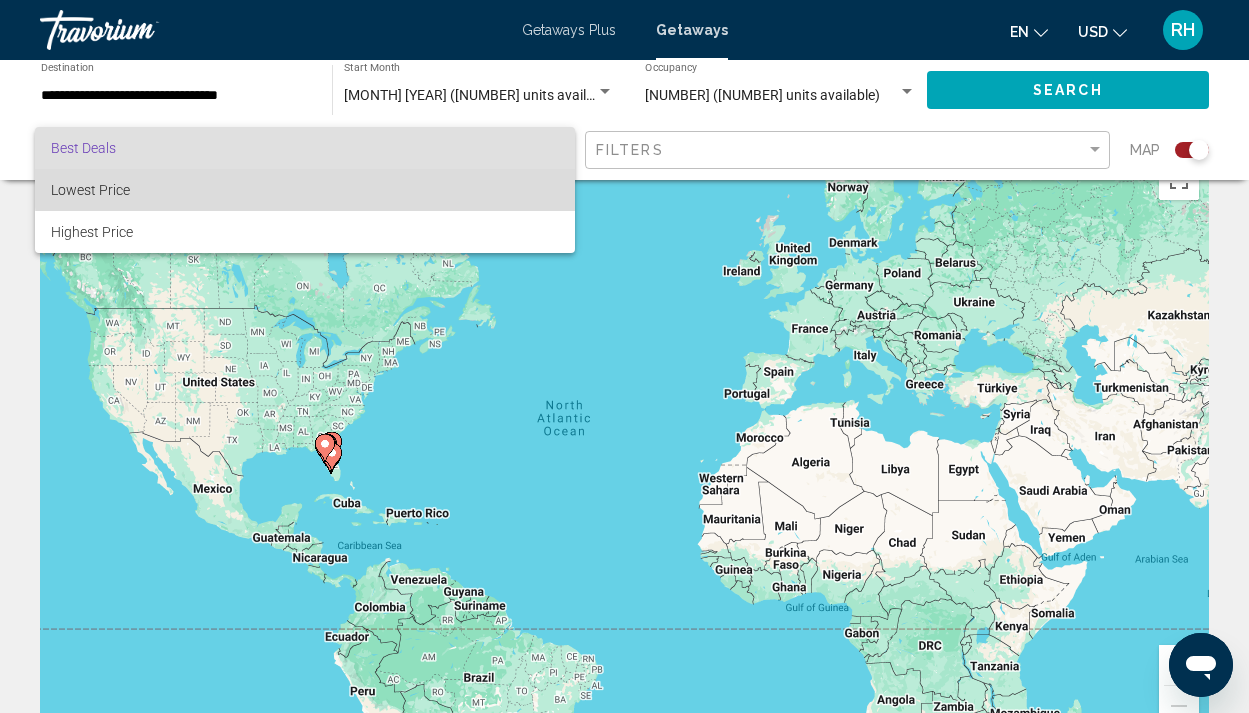 click on "Lowest Price" at bounding box center (305, 190) 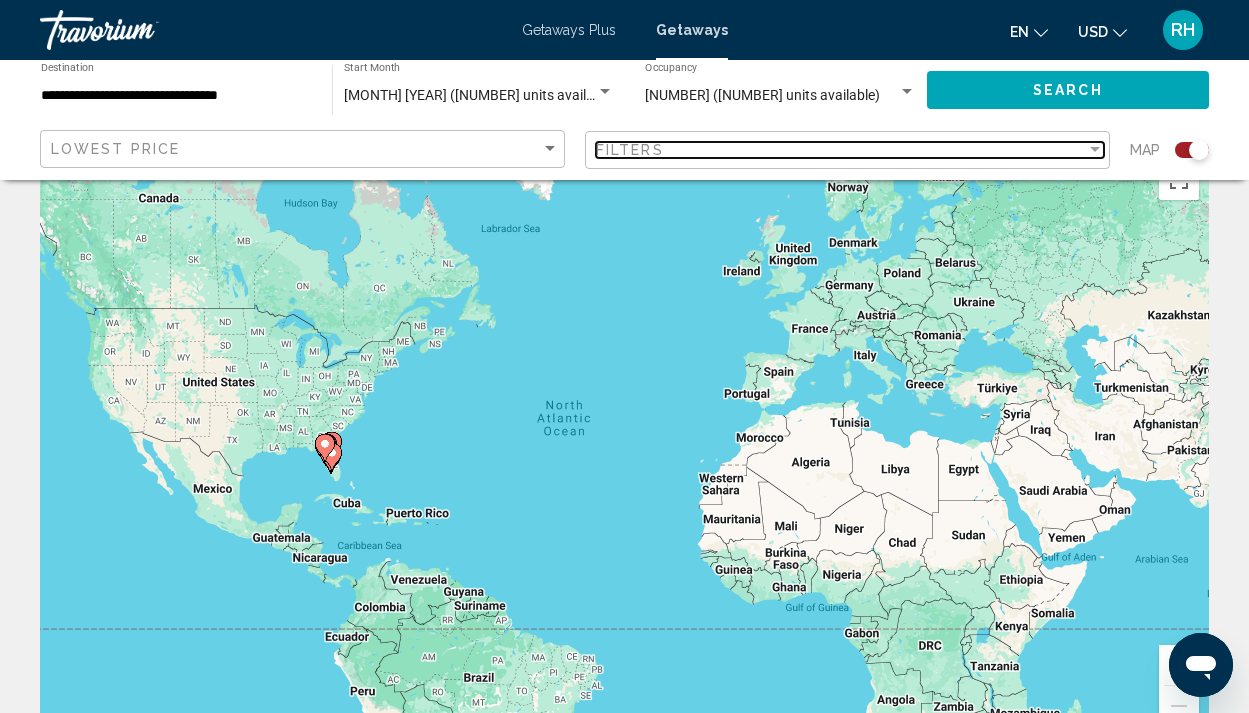 click at bounding box center (1095, 150) 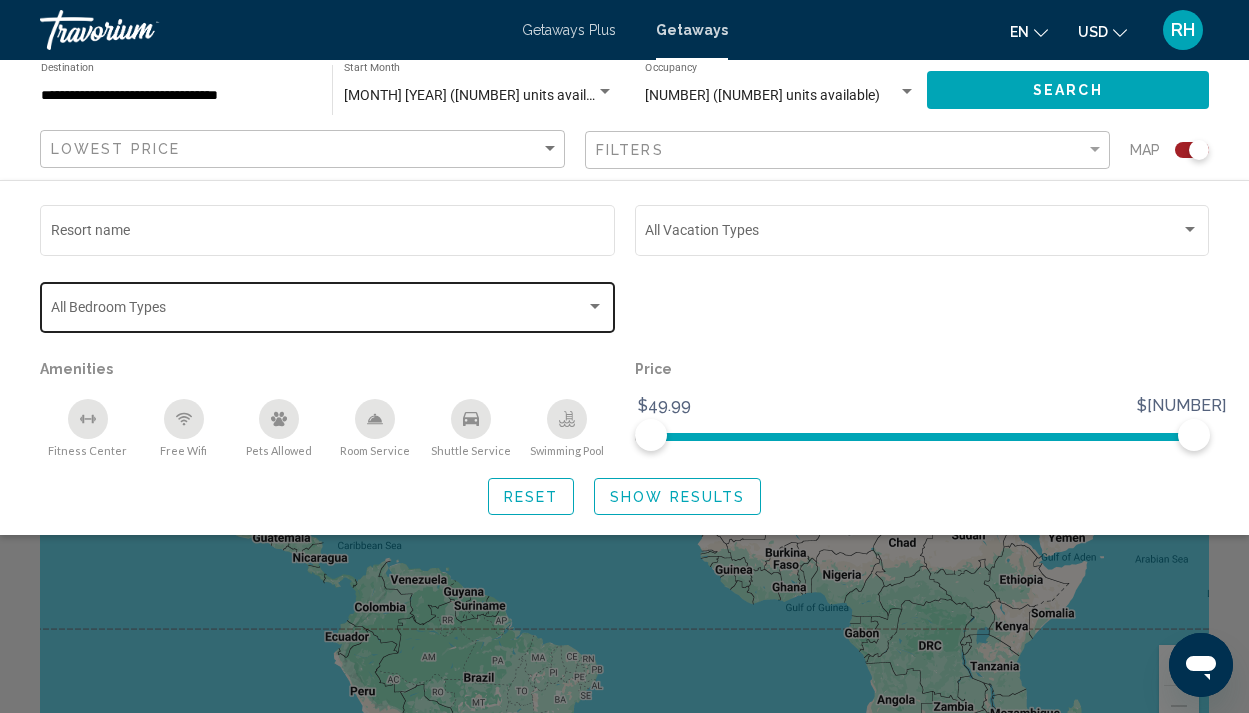 click on "Bedroom Types All Bedroom Types" 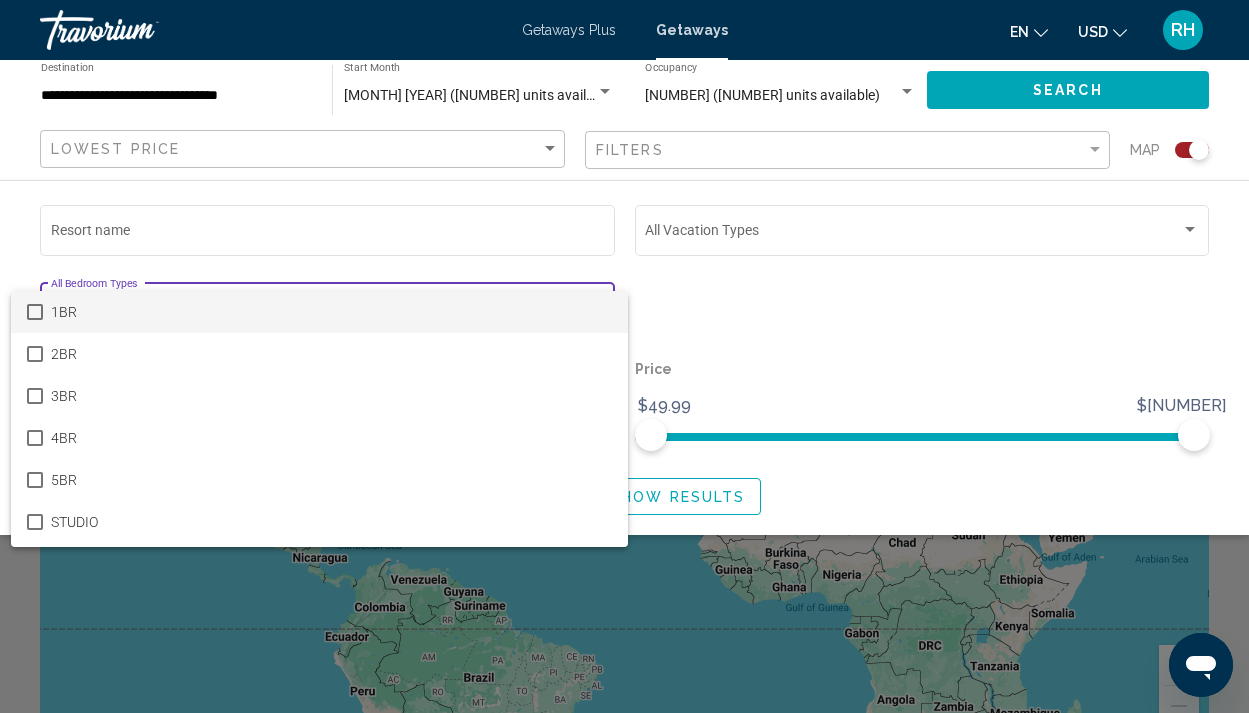 click at bounding box center [624, 356] 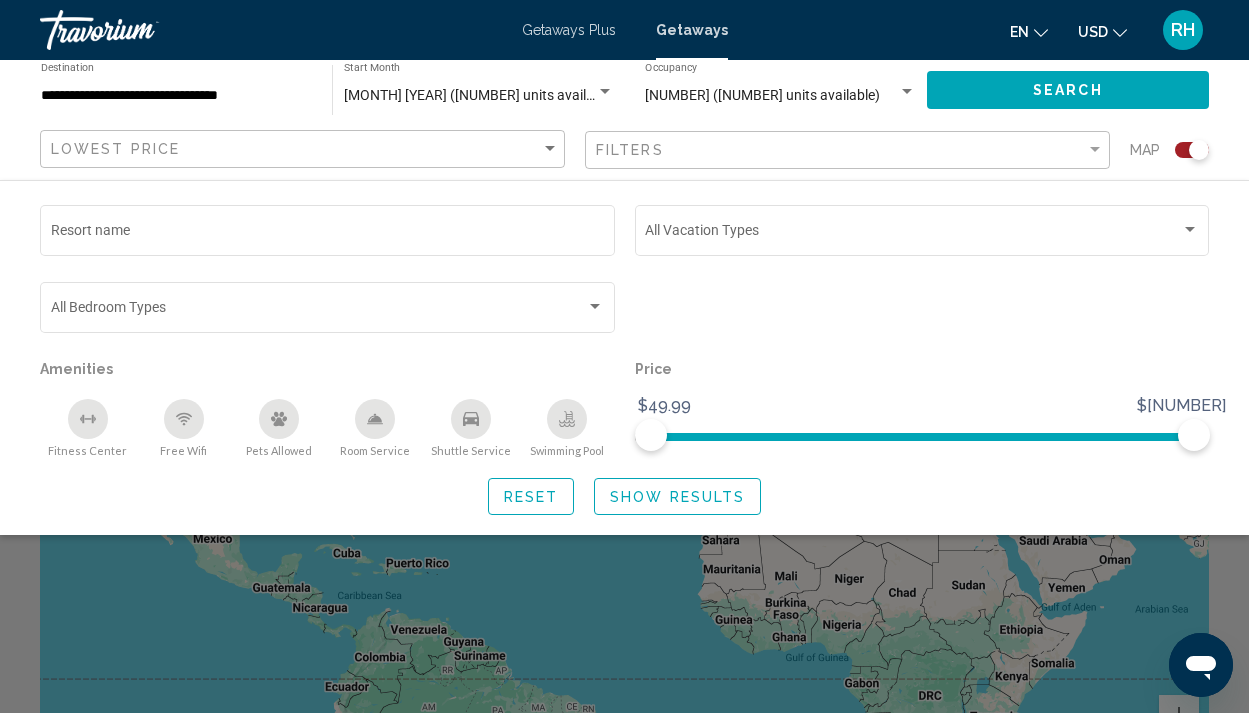 scroll, scrollTop: 0, scrollLeft: 0, axis: both 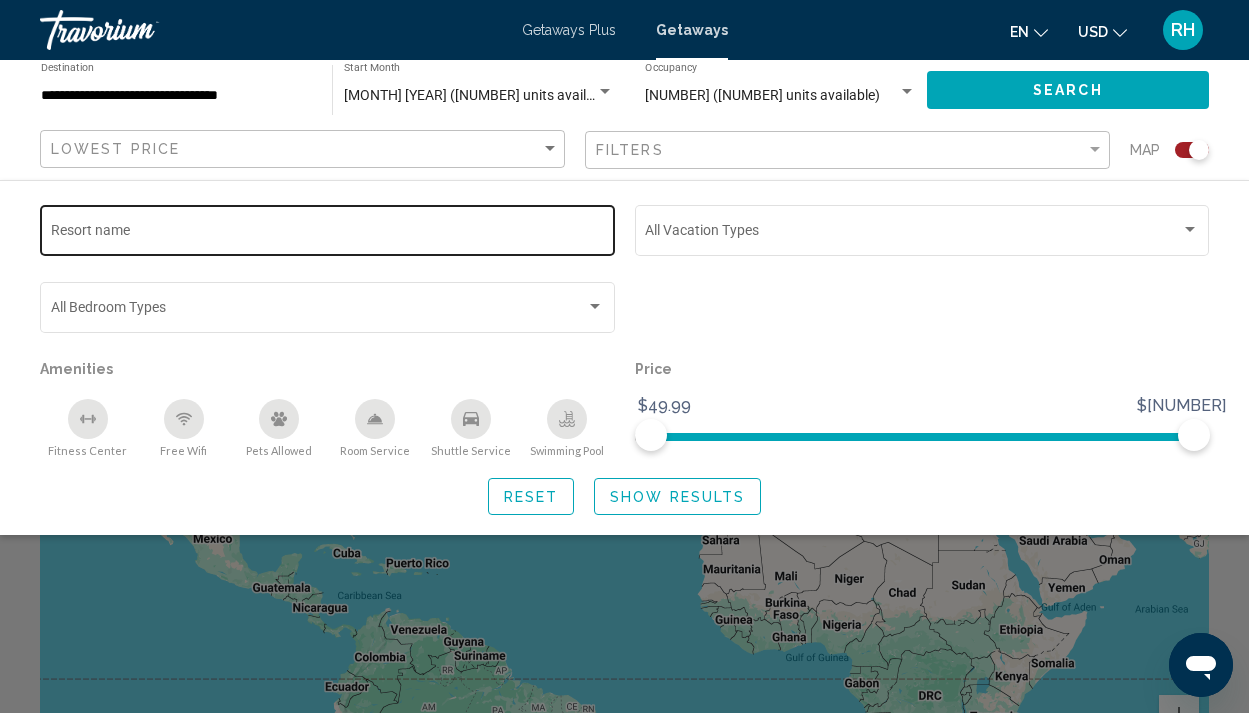 click on "Resort name" at bounding box center (328, 234) 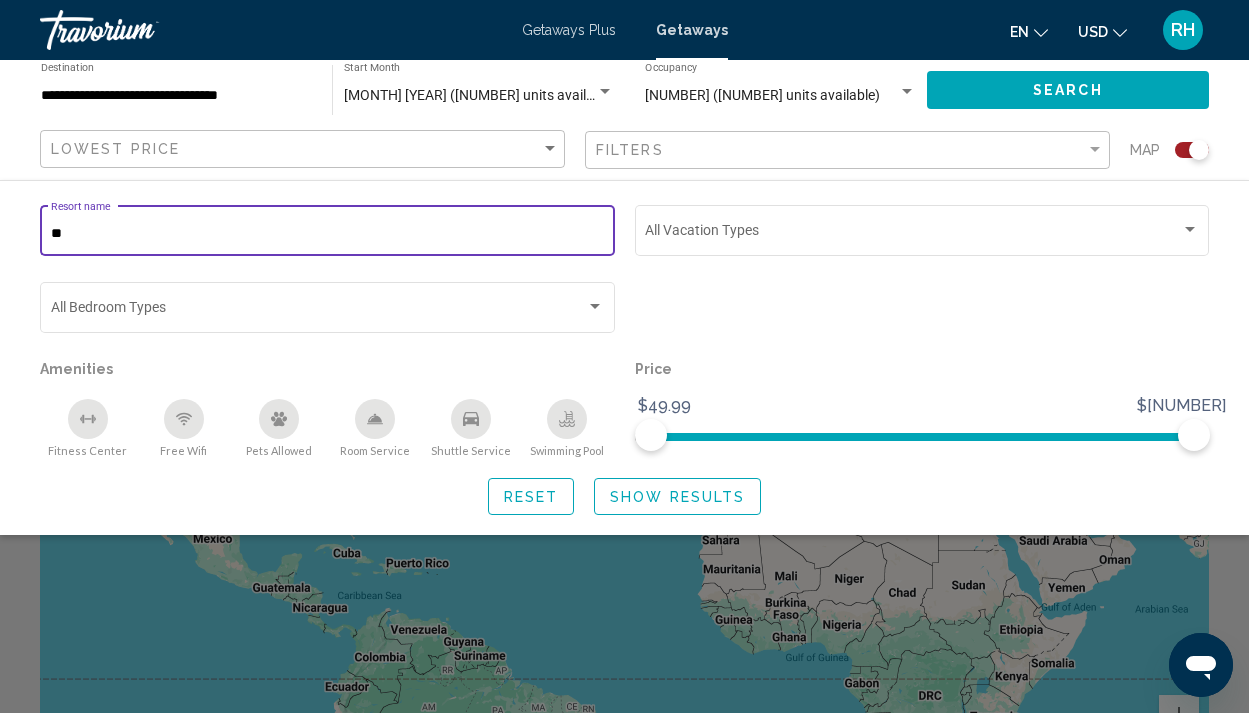 type on "*" 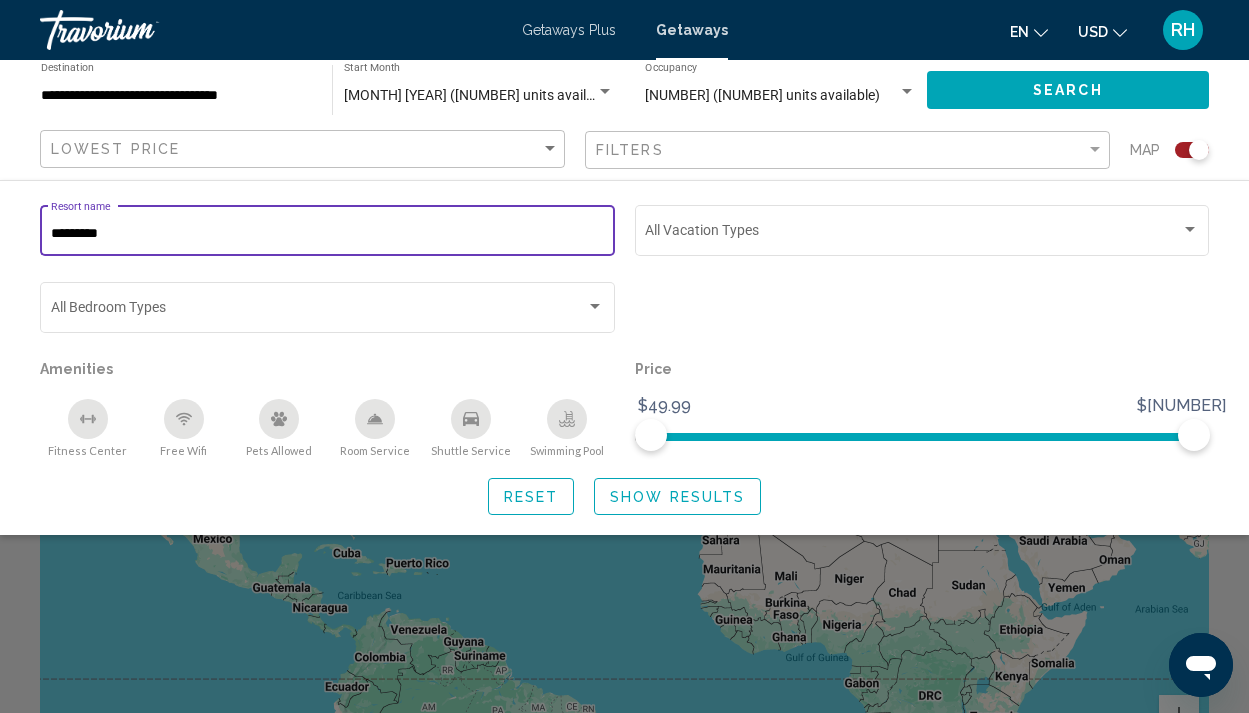 type on "********" 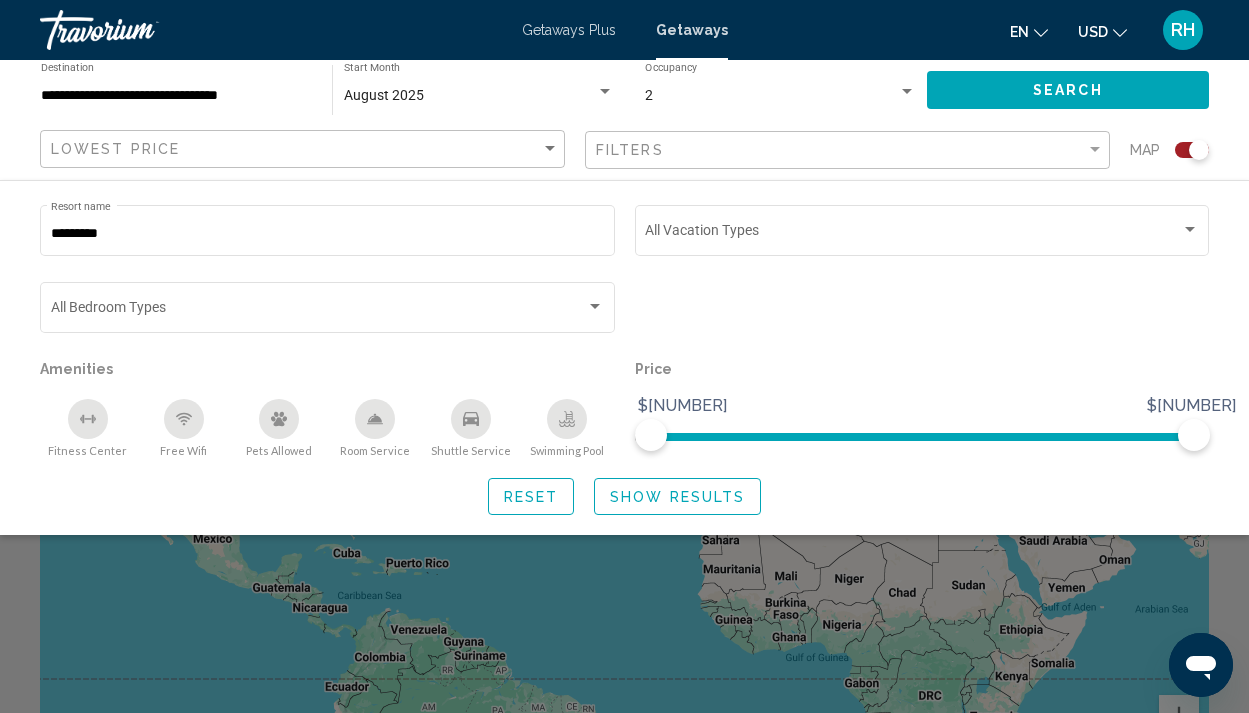 click on "Price" 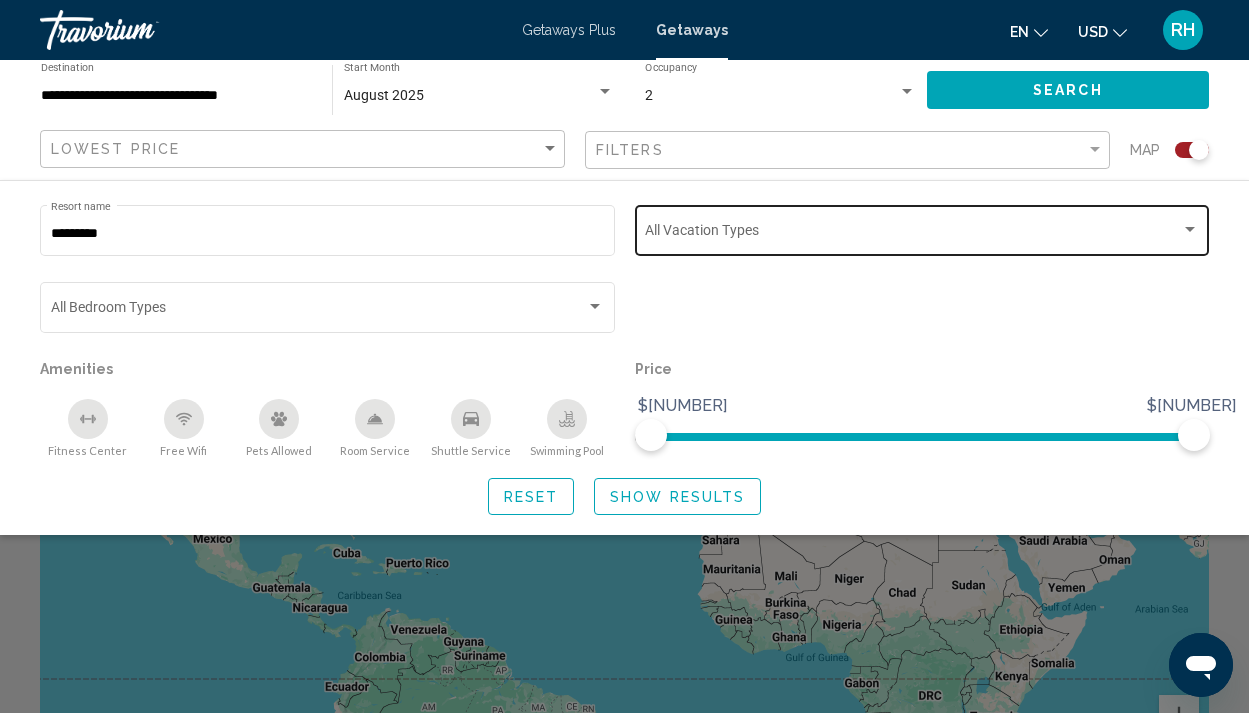 click on "Vacation Types All Vacation Types" 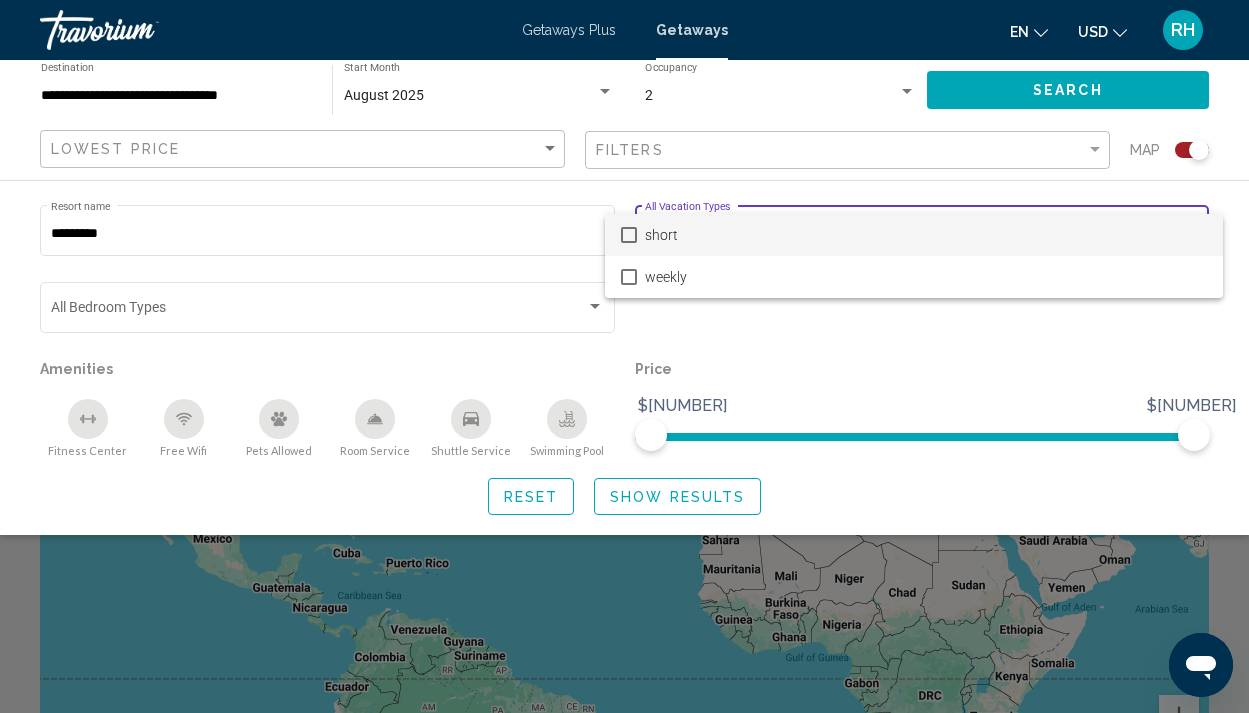 click at bounding box center (629, 235) 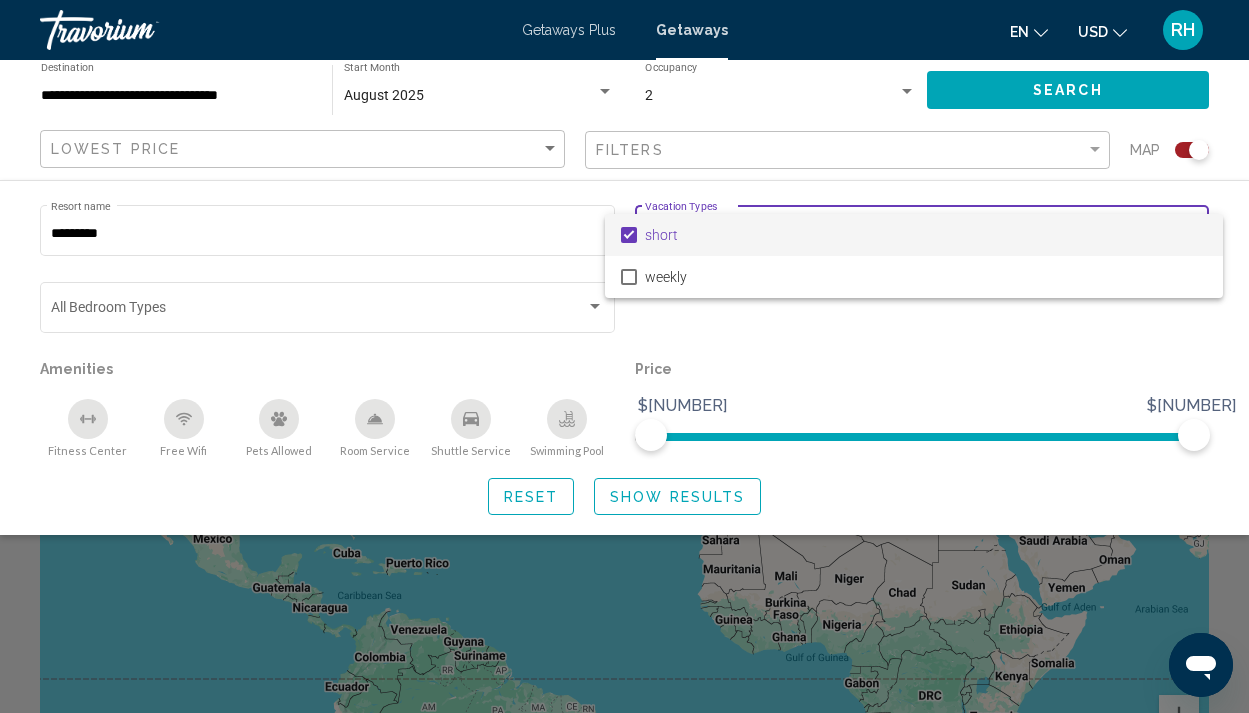 click at bounding box center [624, 356] 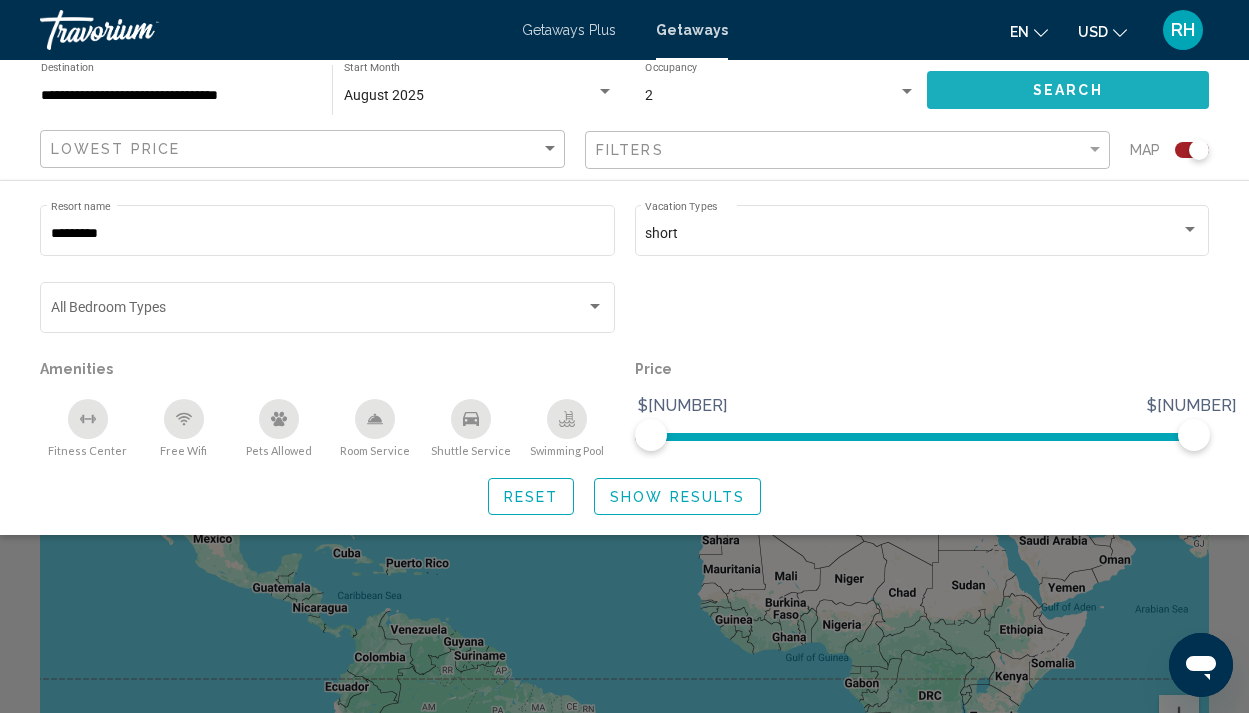 click on "Search" 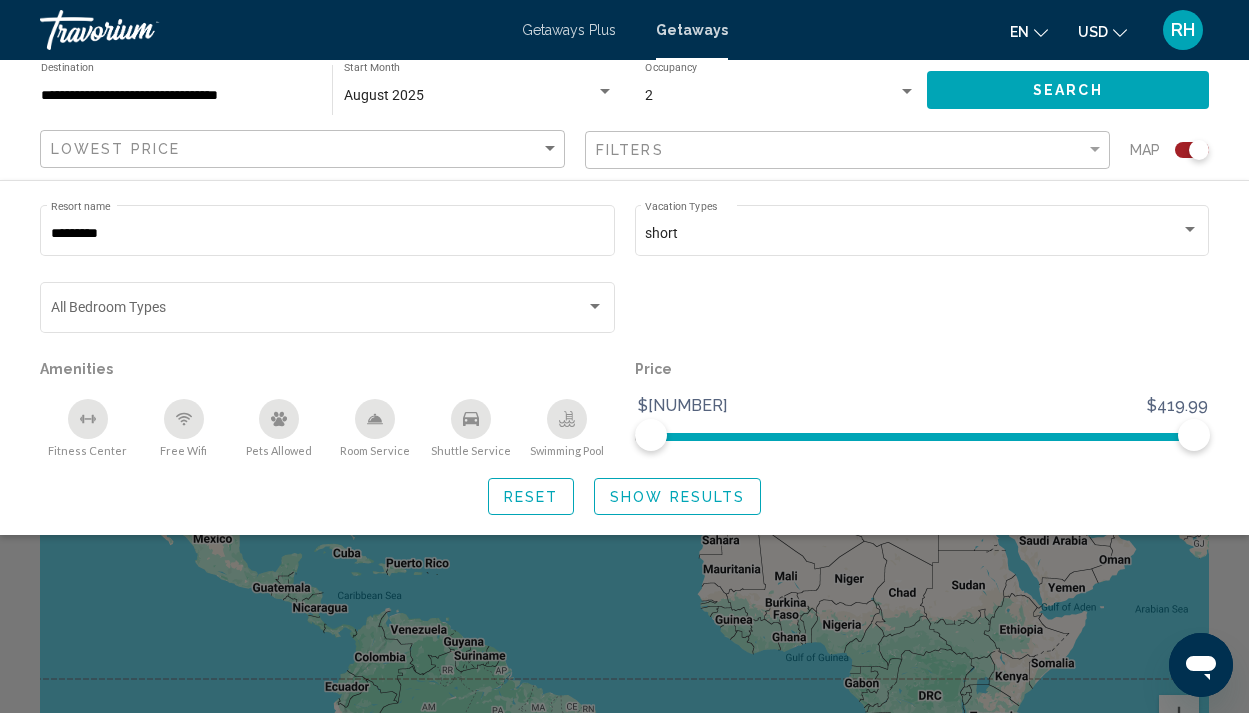 click 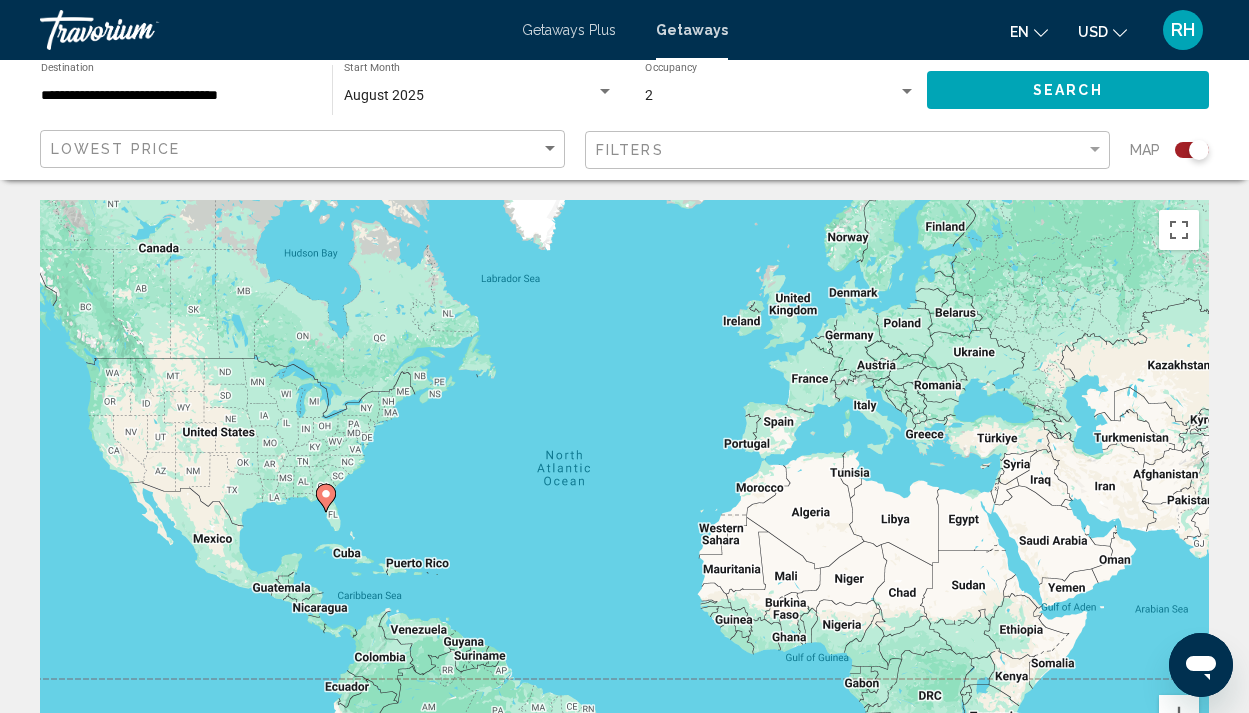 click at bounding box center [326, 498] 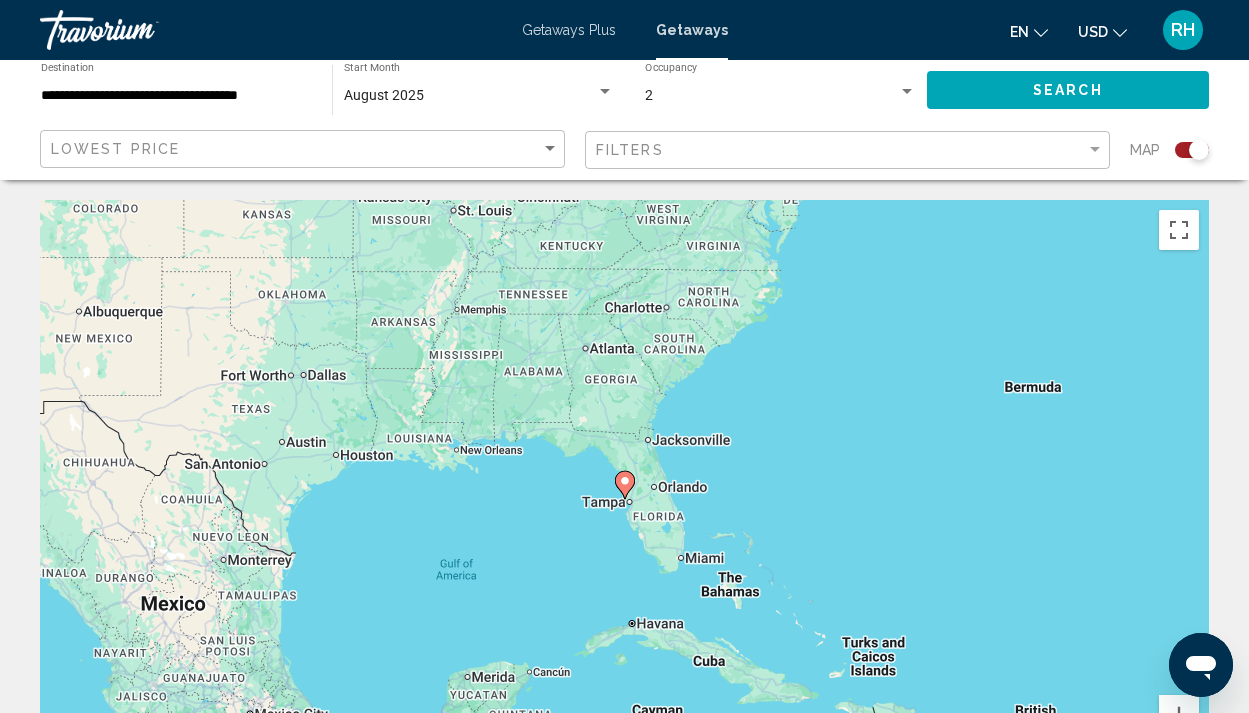 click 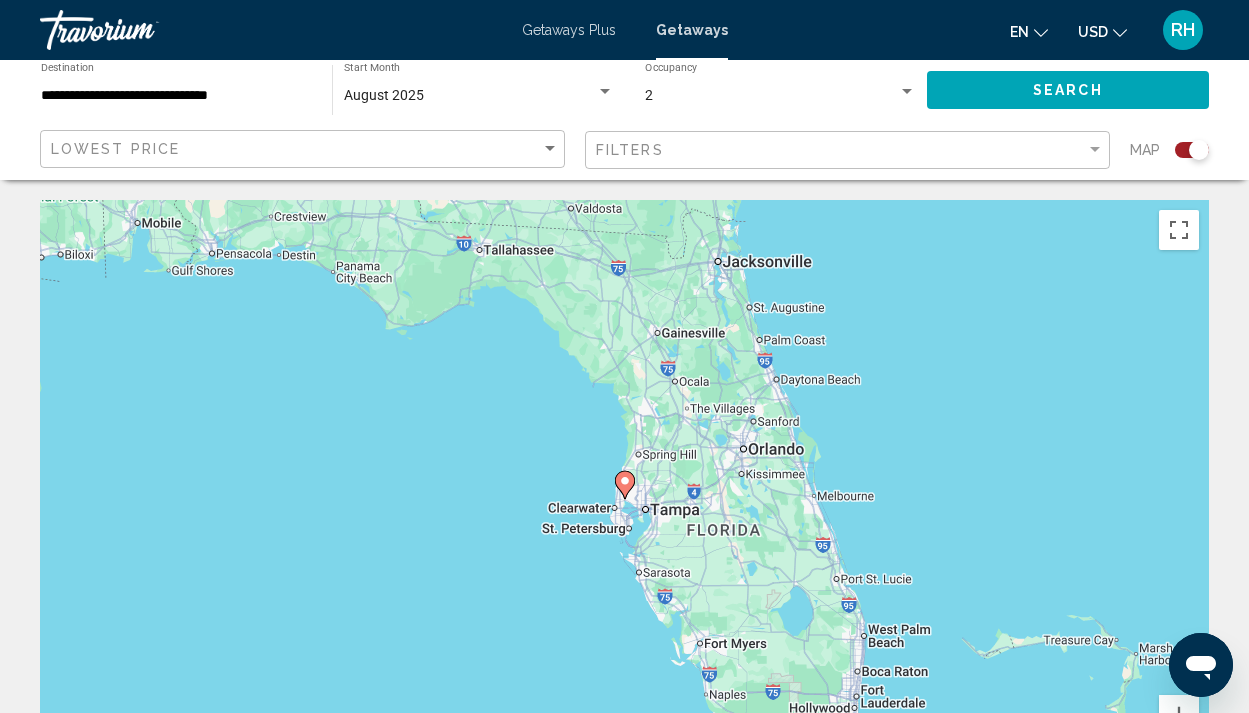 click 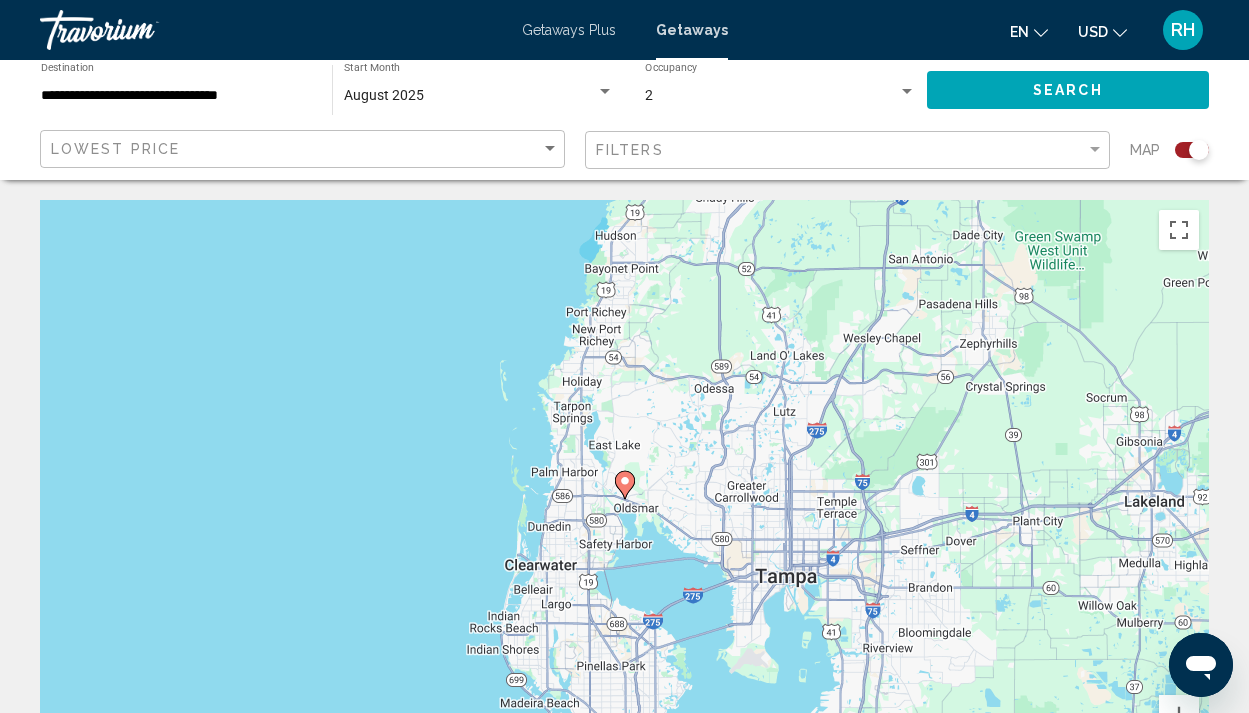 click 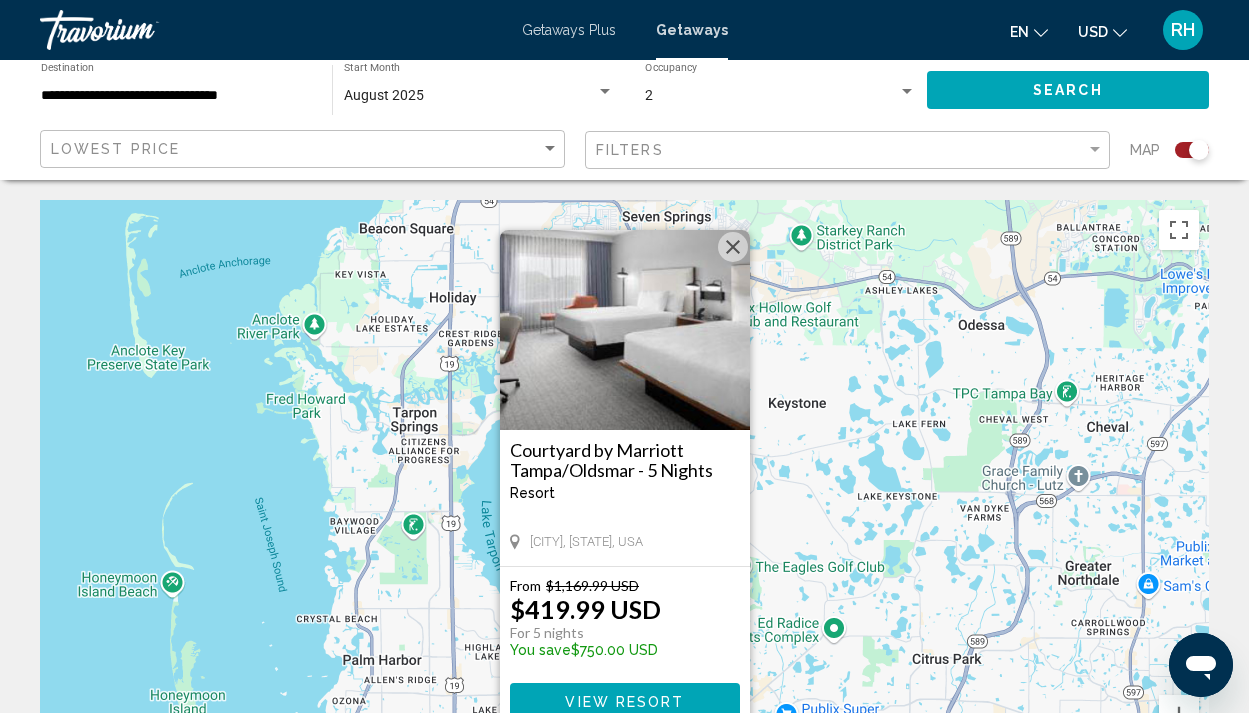 click at bounding box center [733, 247] 